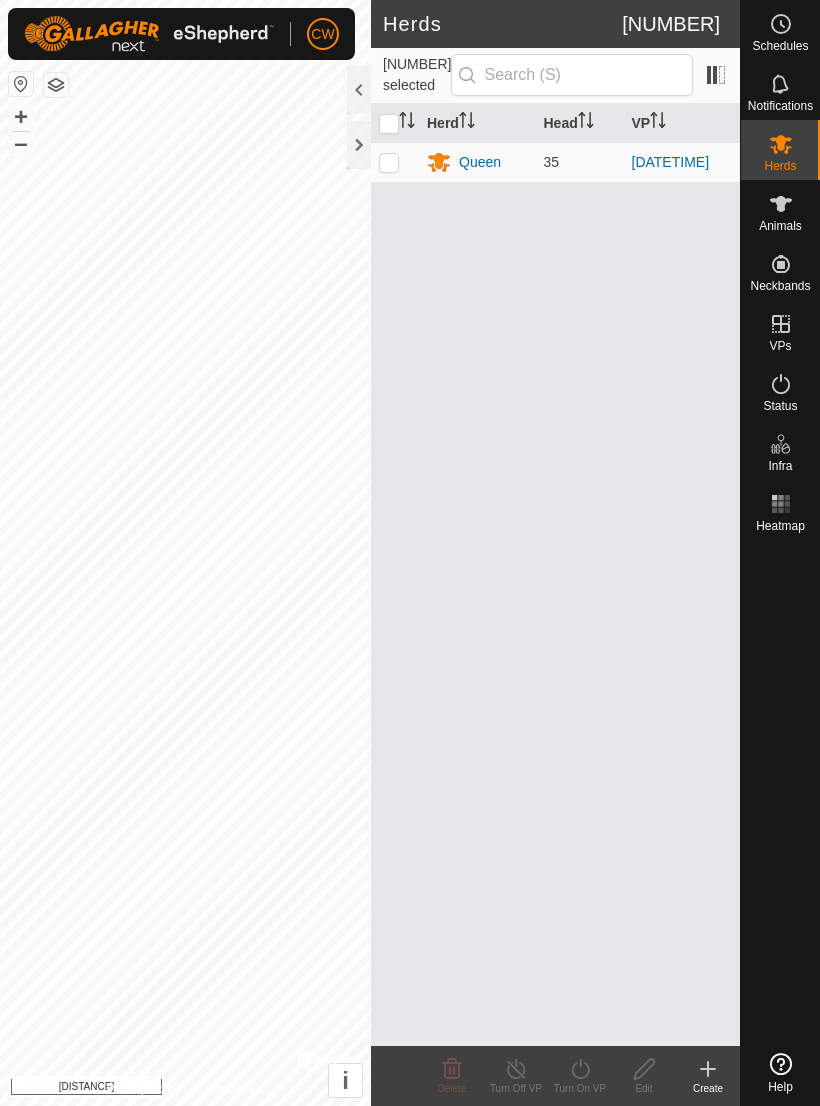 scroll, scrollTop: 0, scrollLeft: 0, axis: both 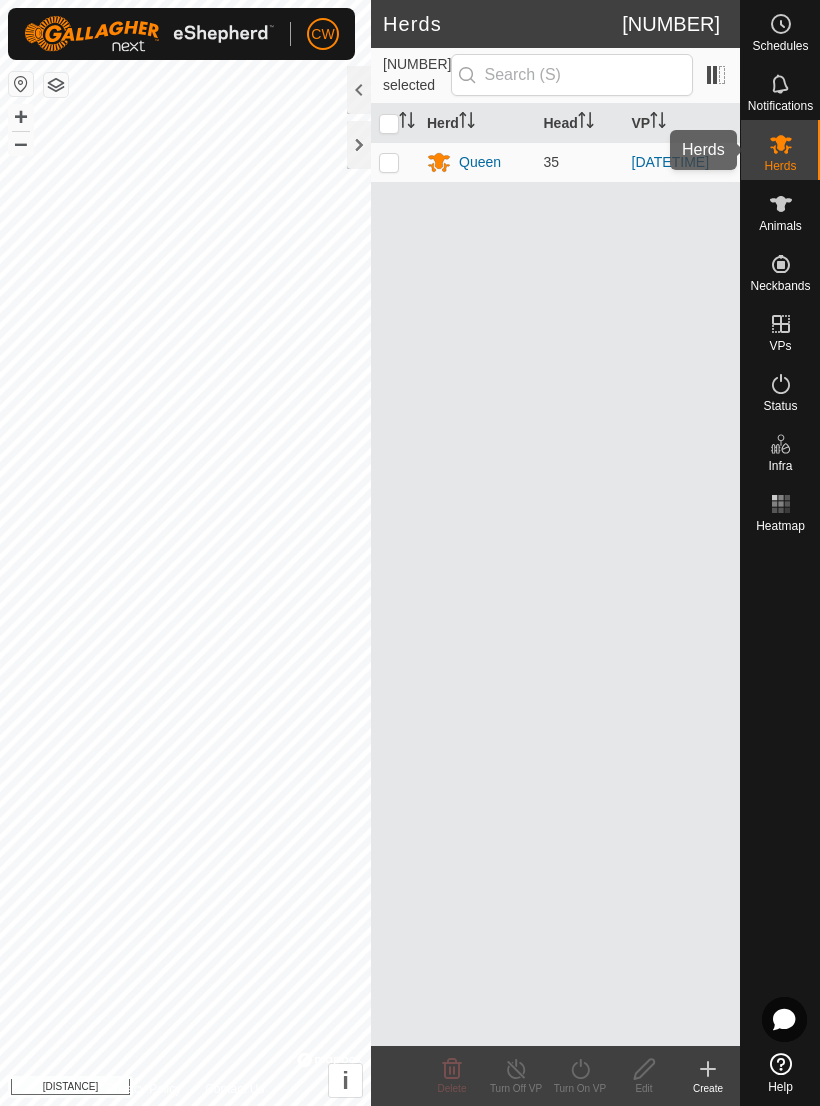 click 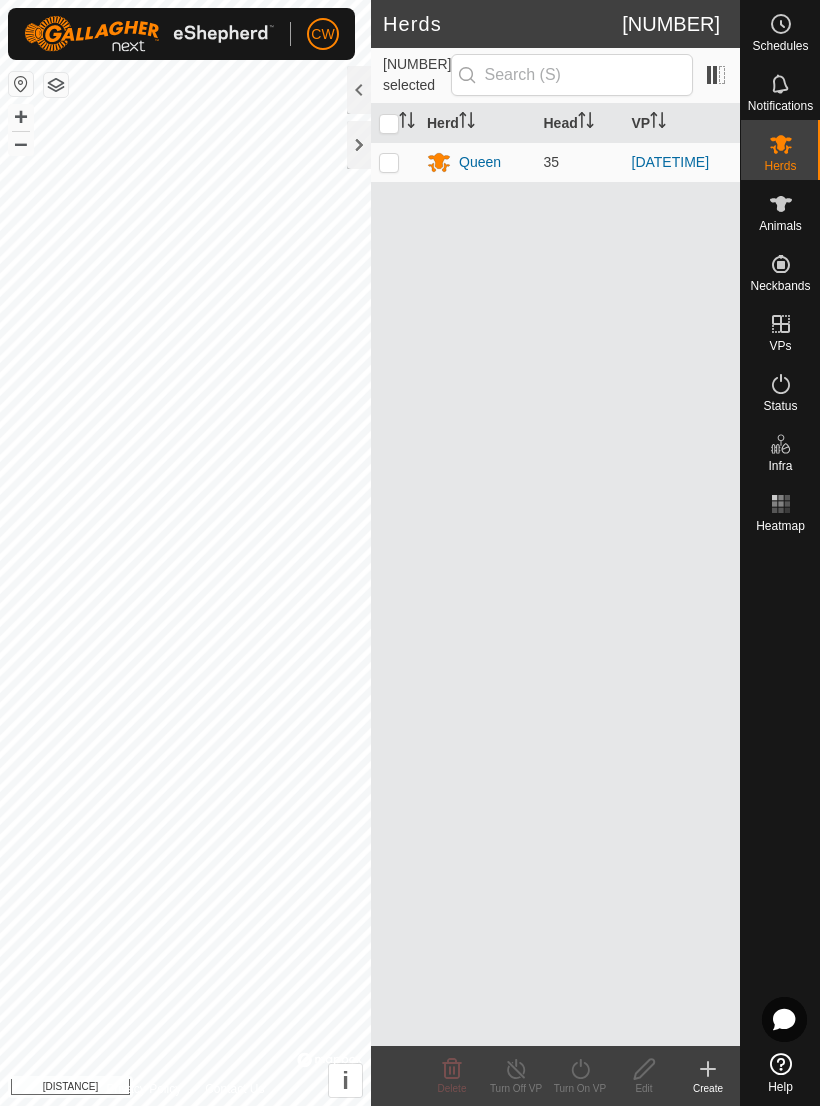 click on "Queen" at bounding box center [477, 162] 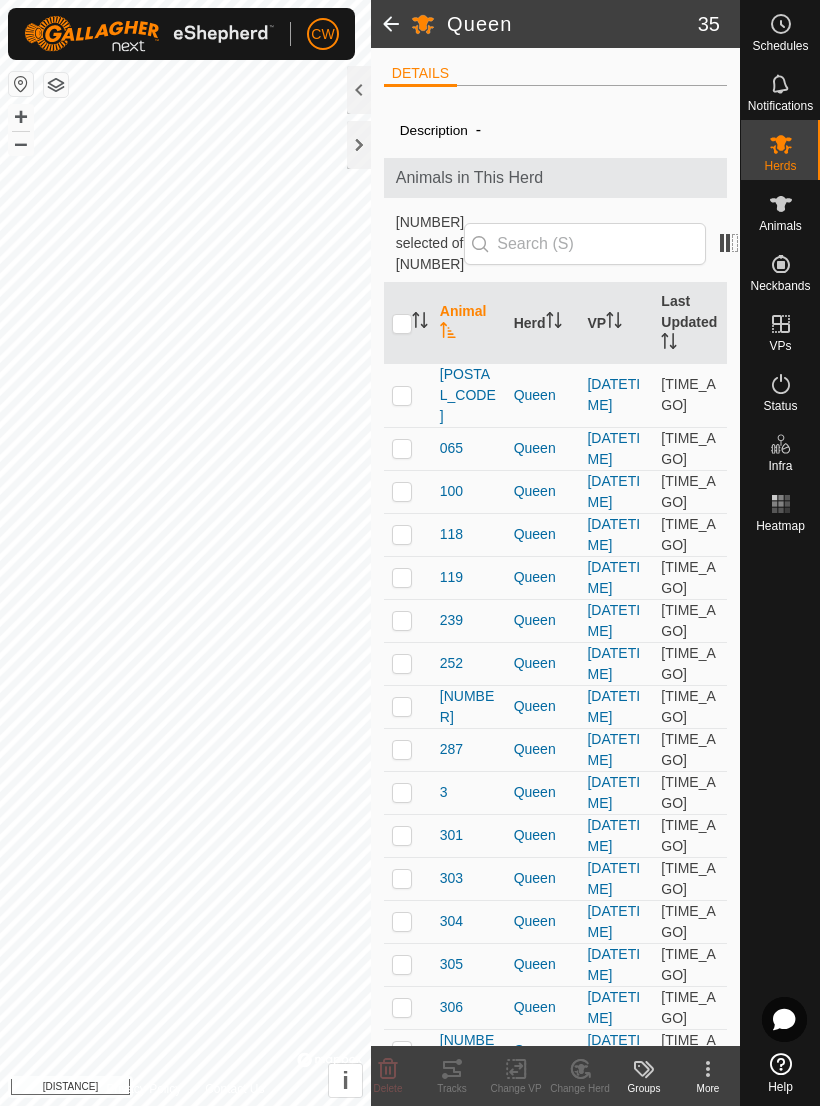 click 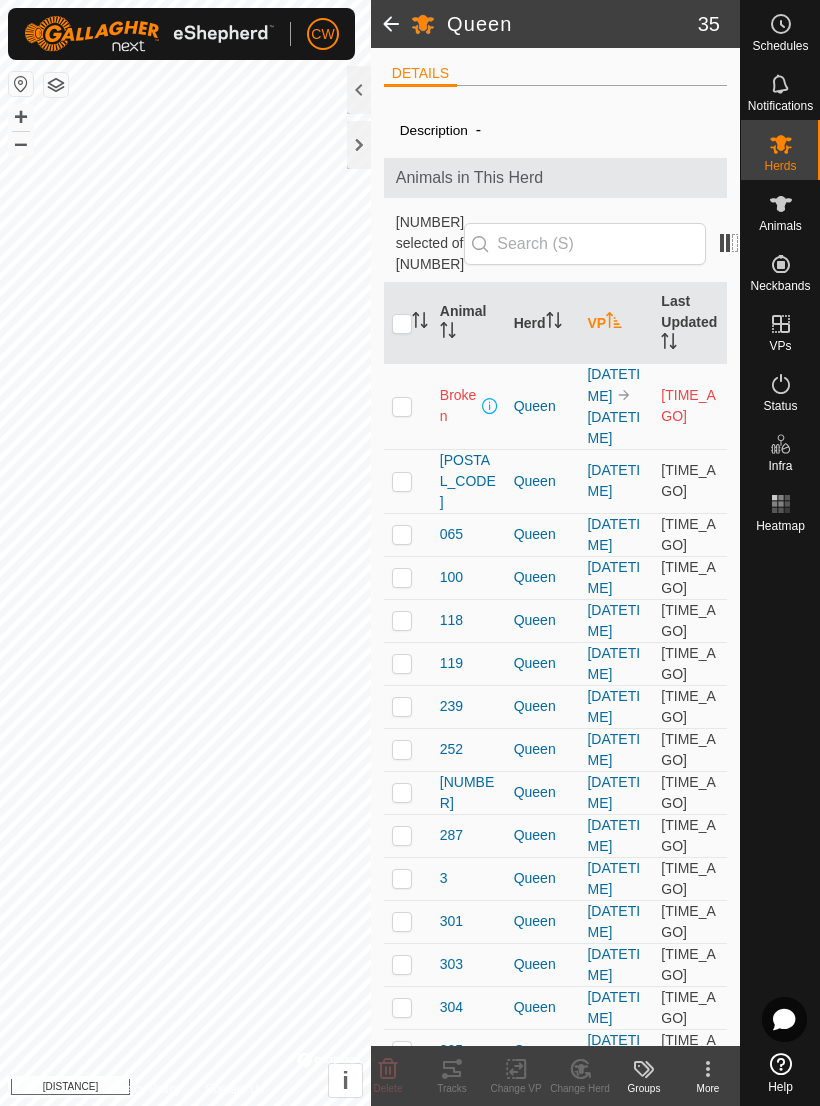 click on "Last Updated" at bounding box center (690, 323) 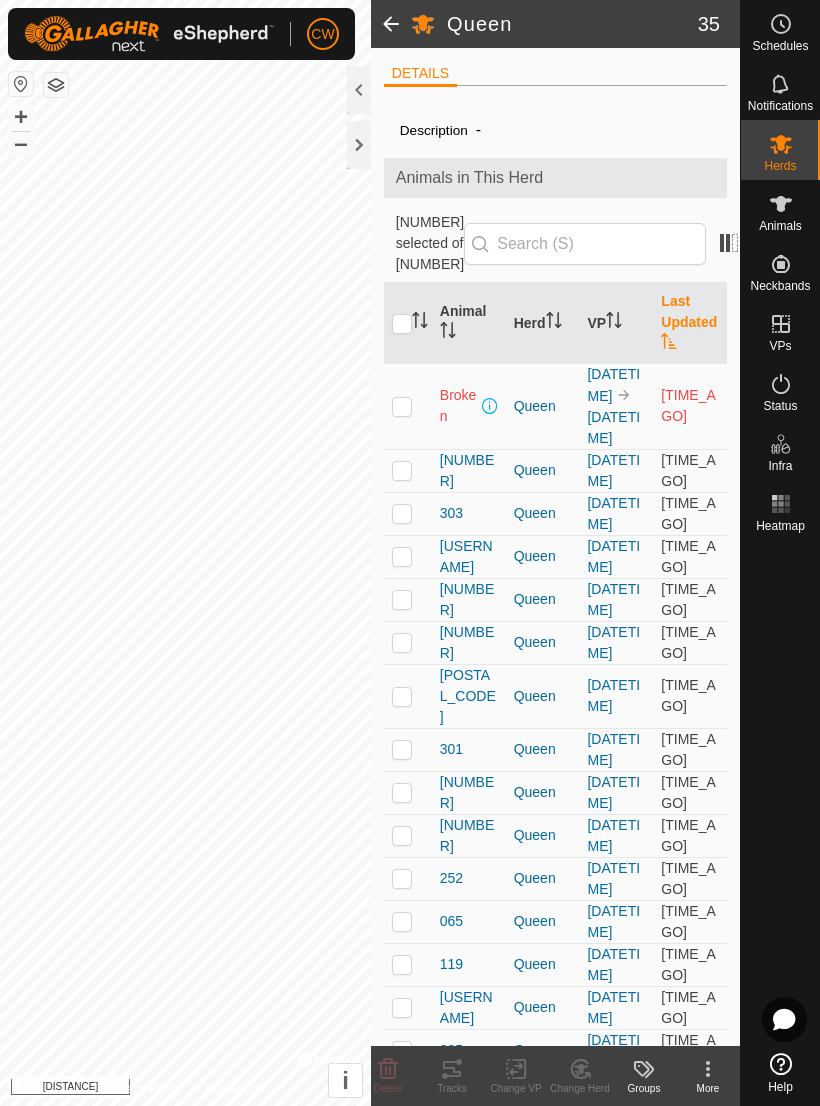 click on "Last Updated" at bounding box center [690, 323] 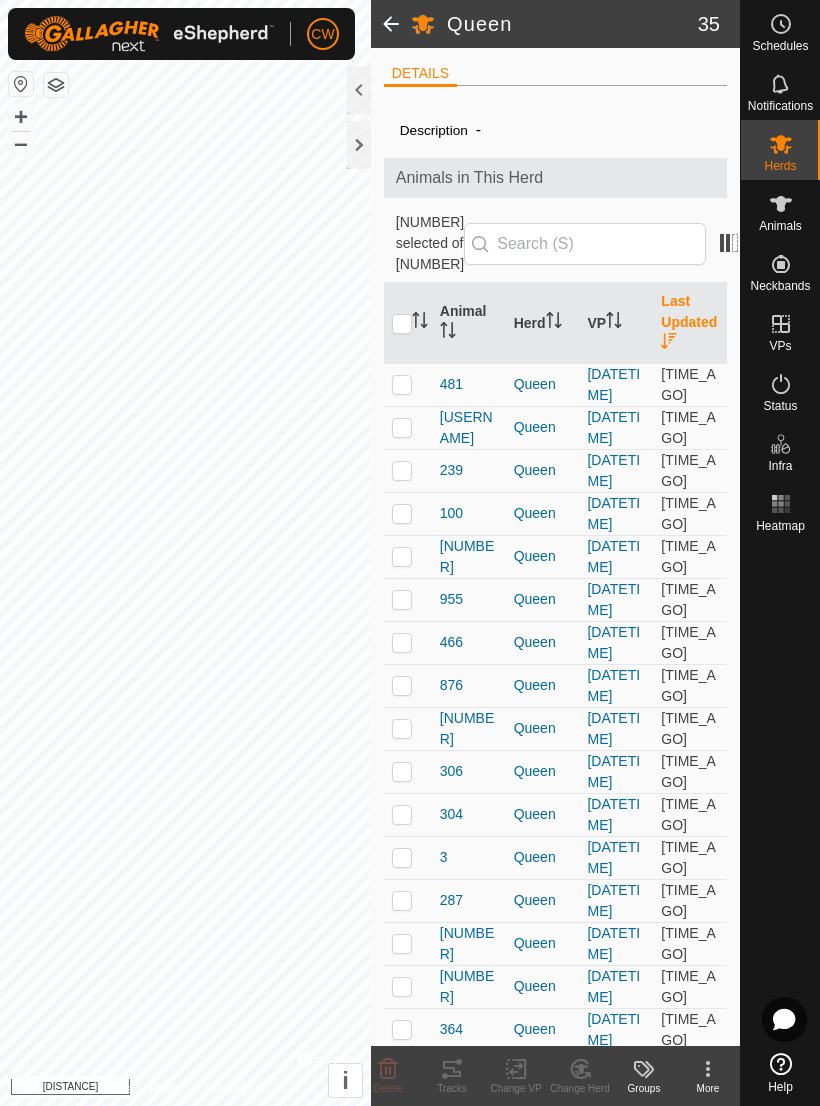 click on "VP" at bounding box center (616, 323) 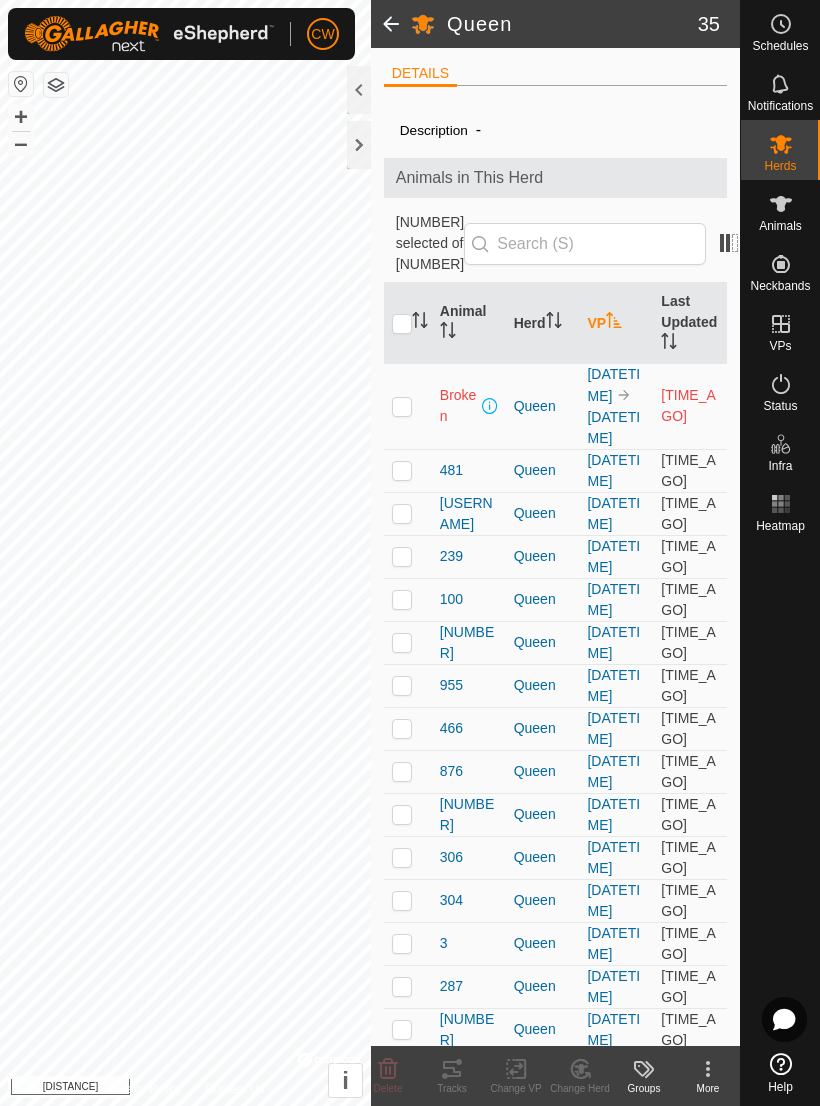 click on "Herd" at bounding box center (543, 323) 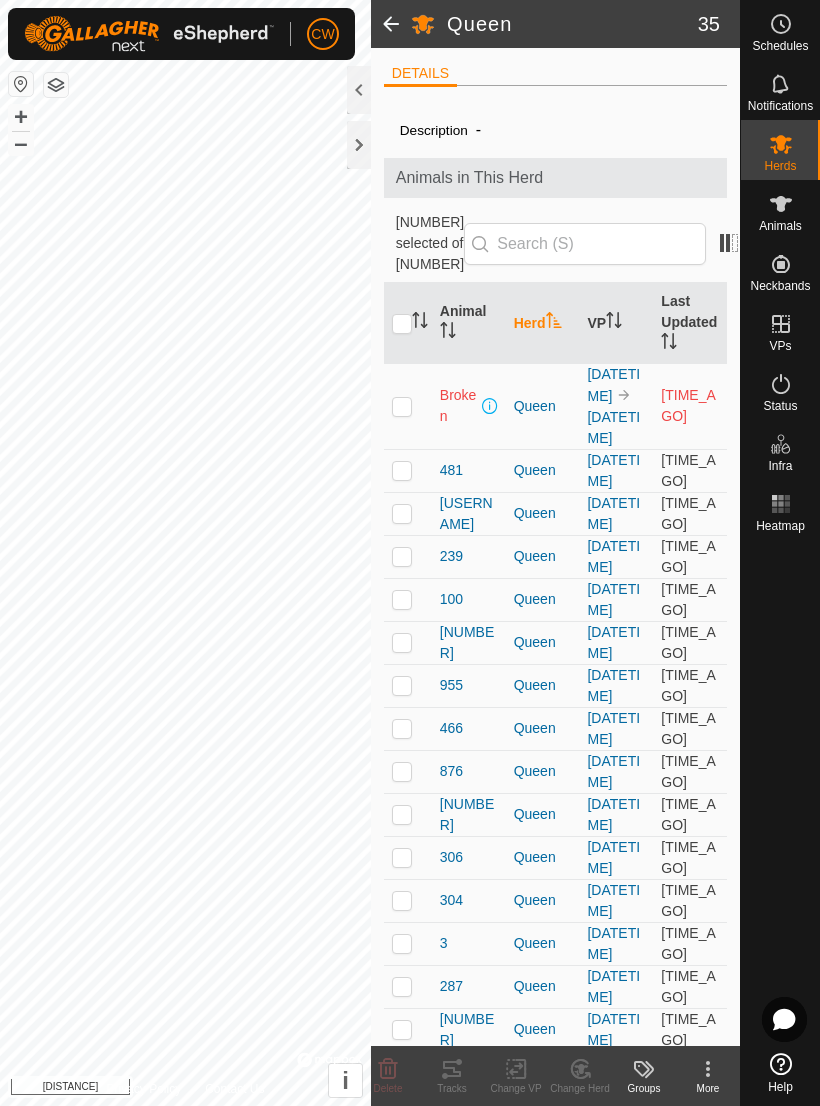 click on "Herd" at bounding box center [543, 323] 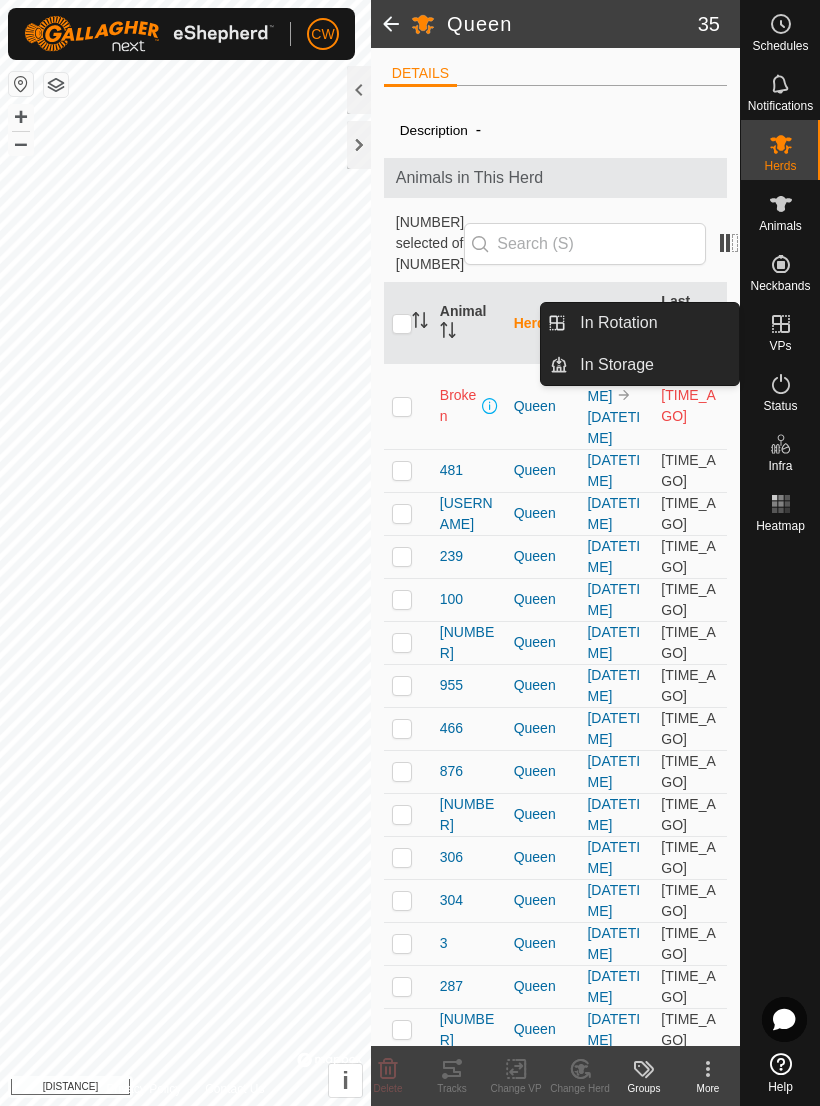 click 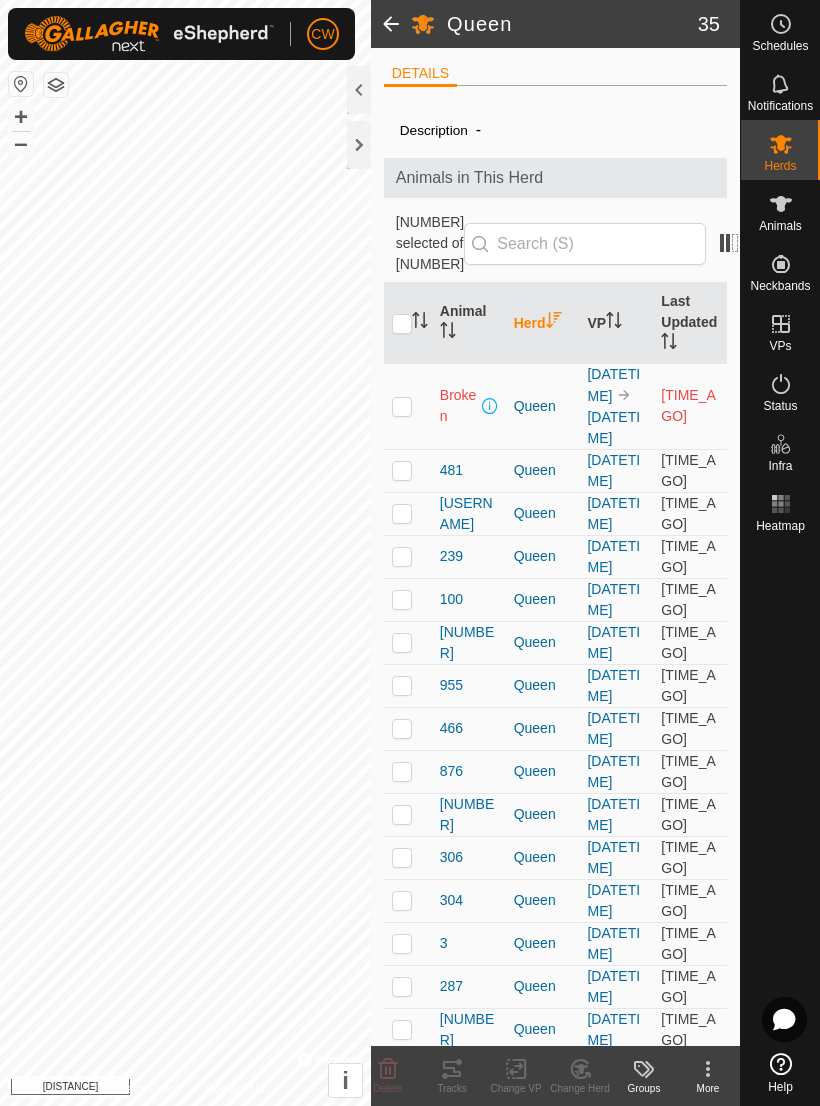 click 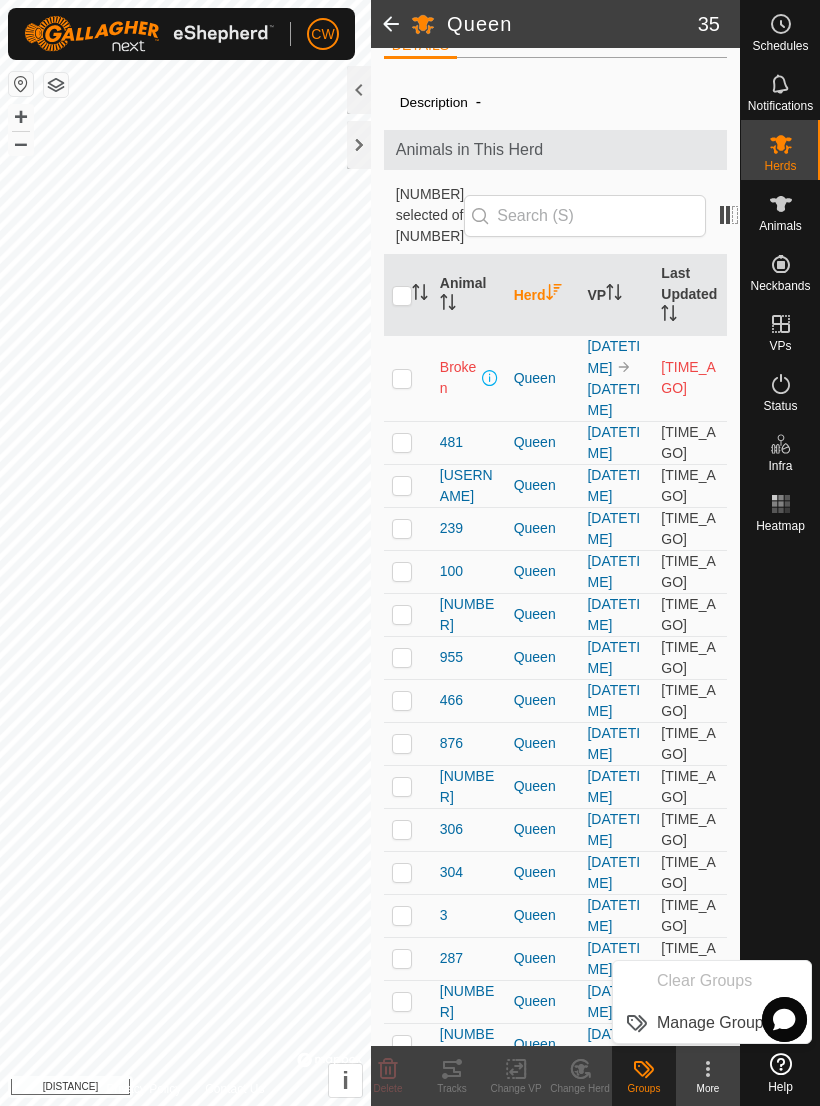 scroll, scrollTop: 26, scrollLeft: 0, axis: vertical 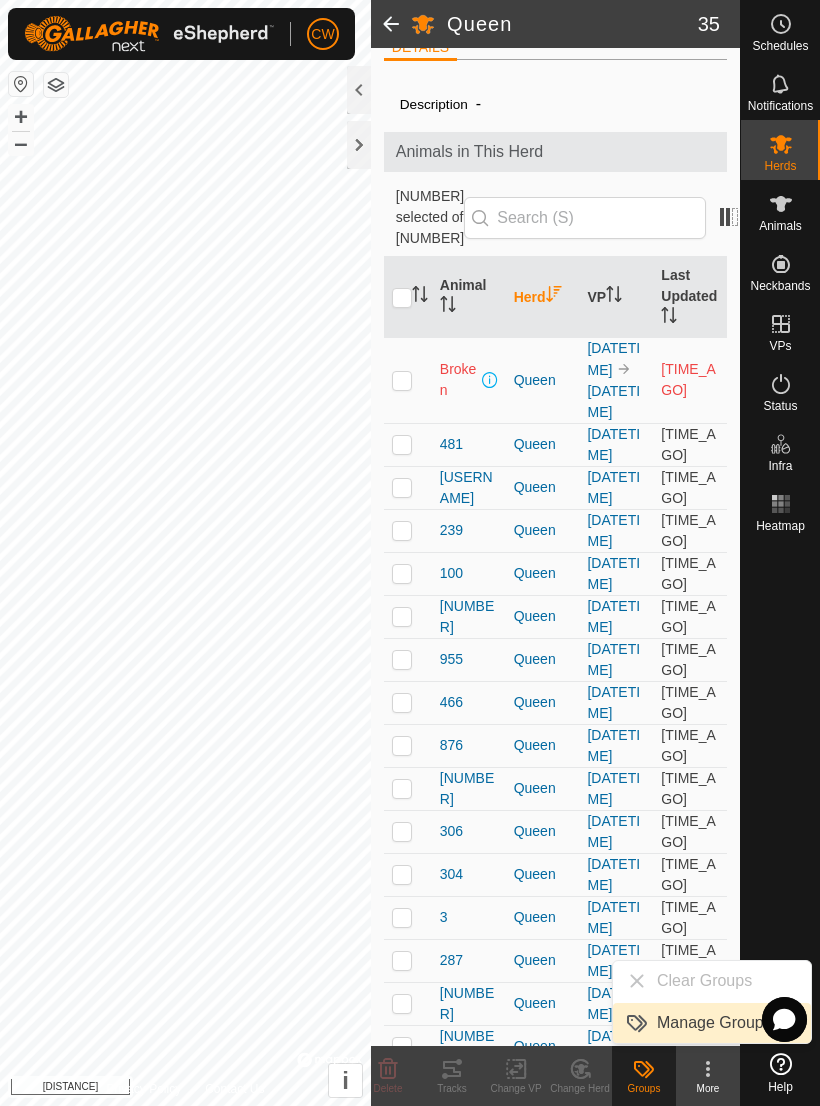 click on "Manage Groups" at bounding box center (714, 1023) 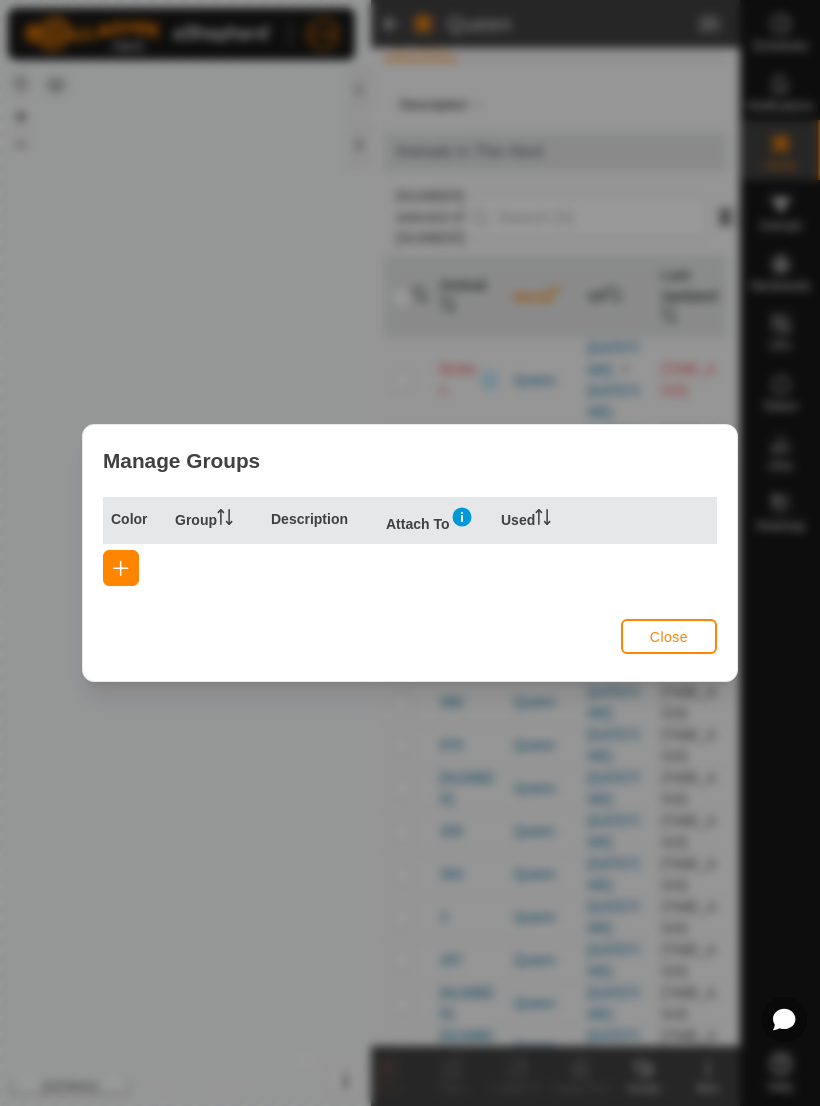 click on "Group" at bounding box center (215, 520) 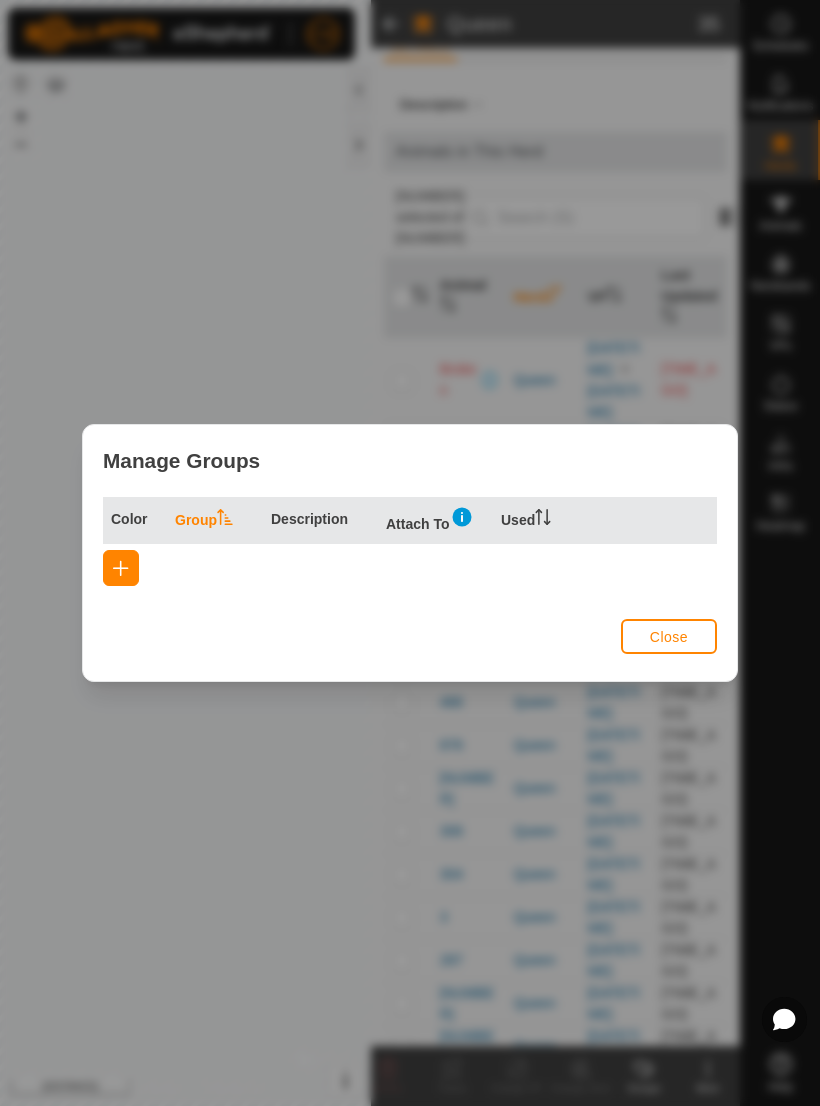 click on "Group" at bounding box center [215, 520] 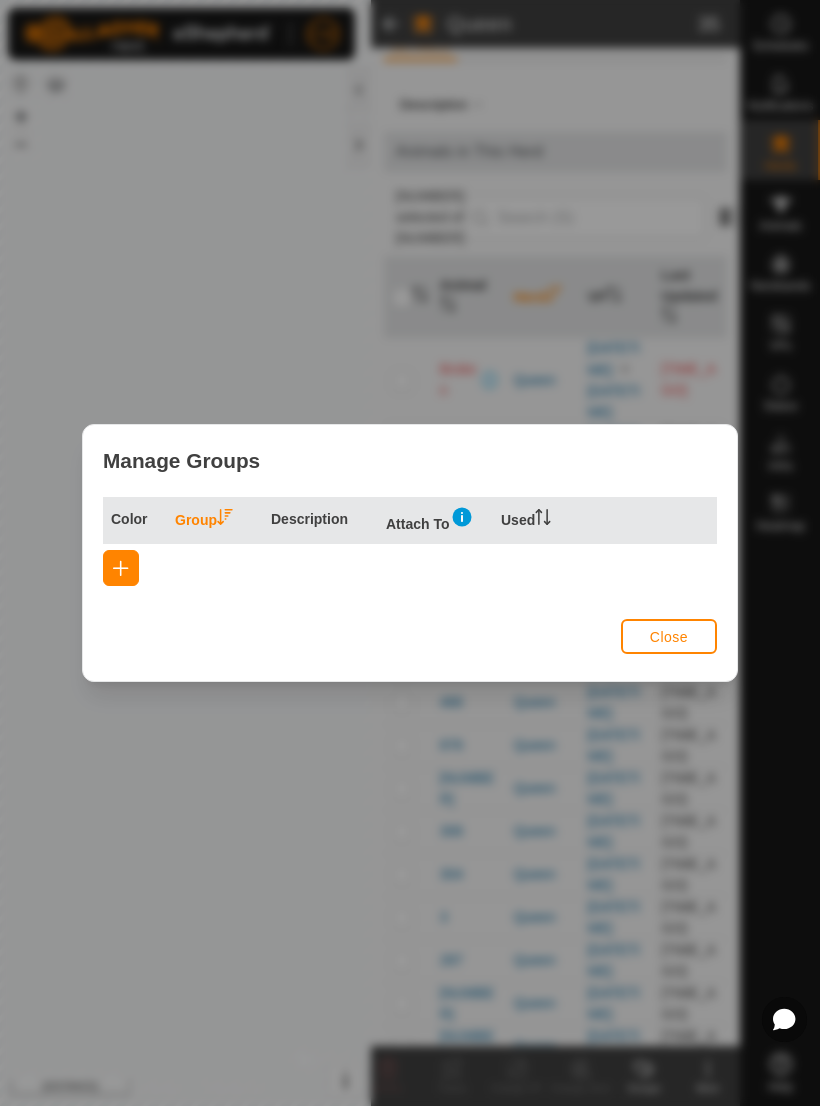 click on "Close" 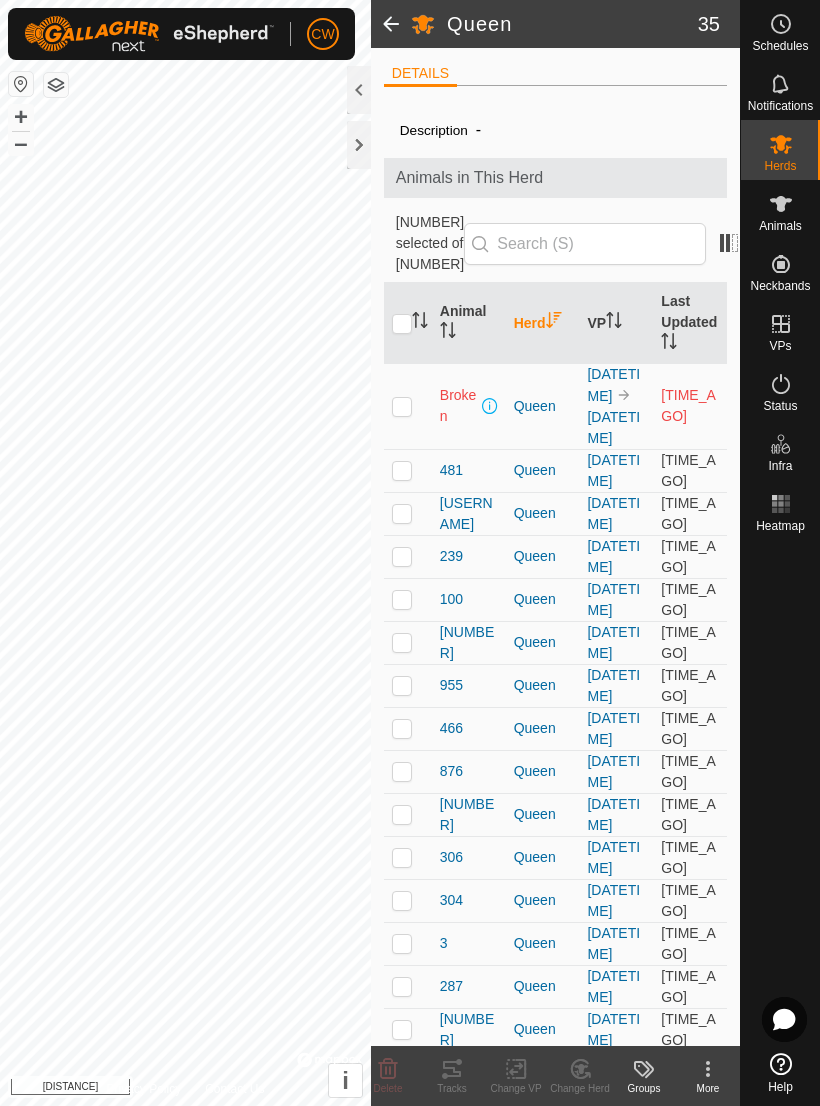 scroll, scrollTop: 0, scrollLeft: 0, axis: both 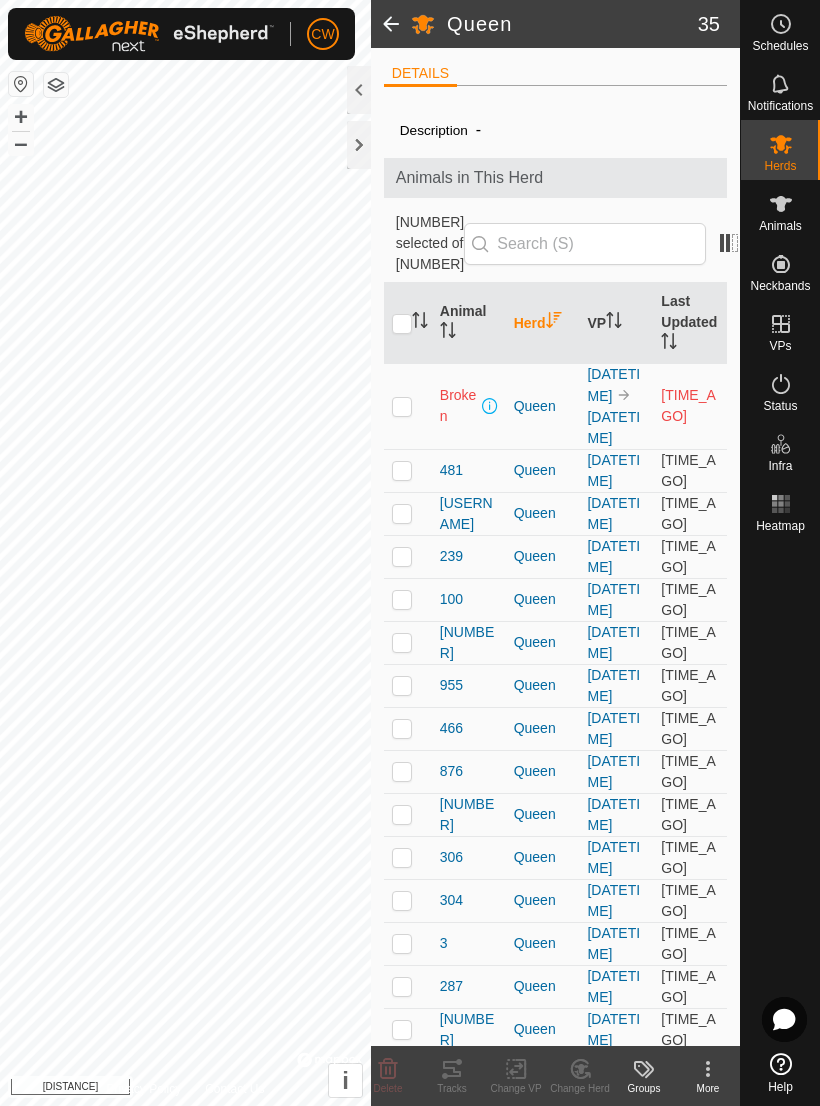 click on "Groups" 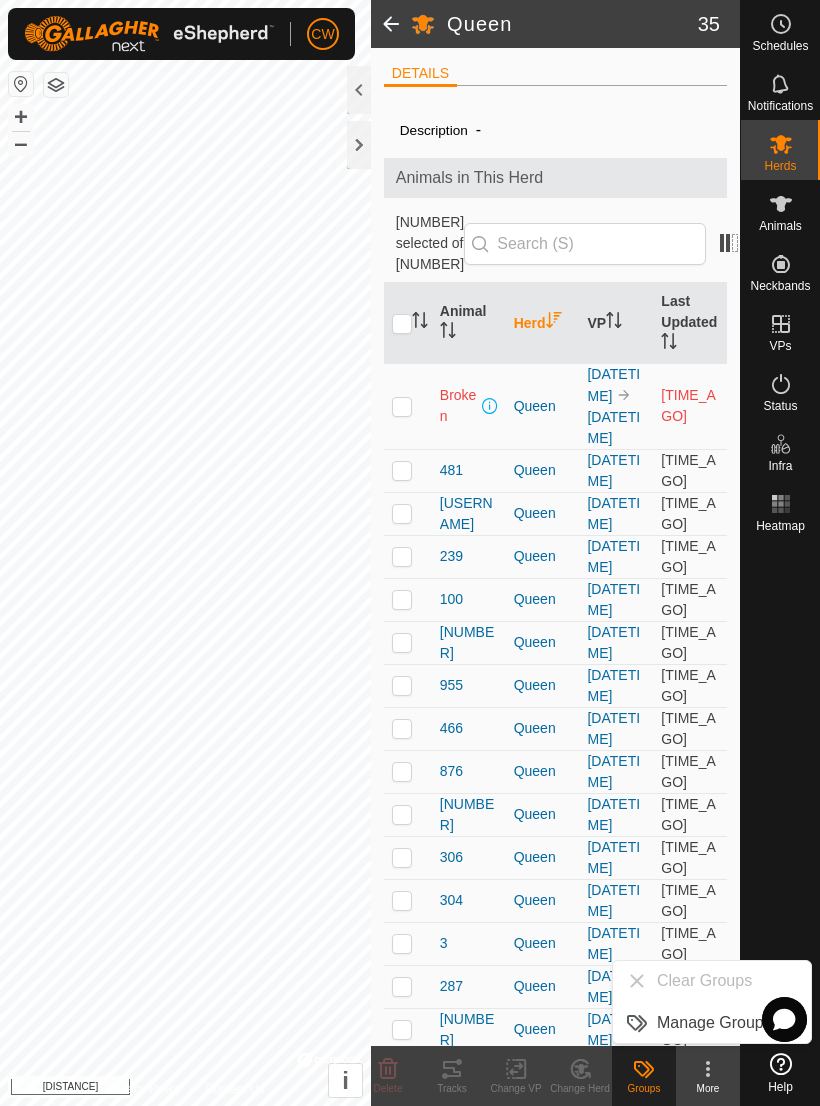 click 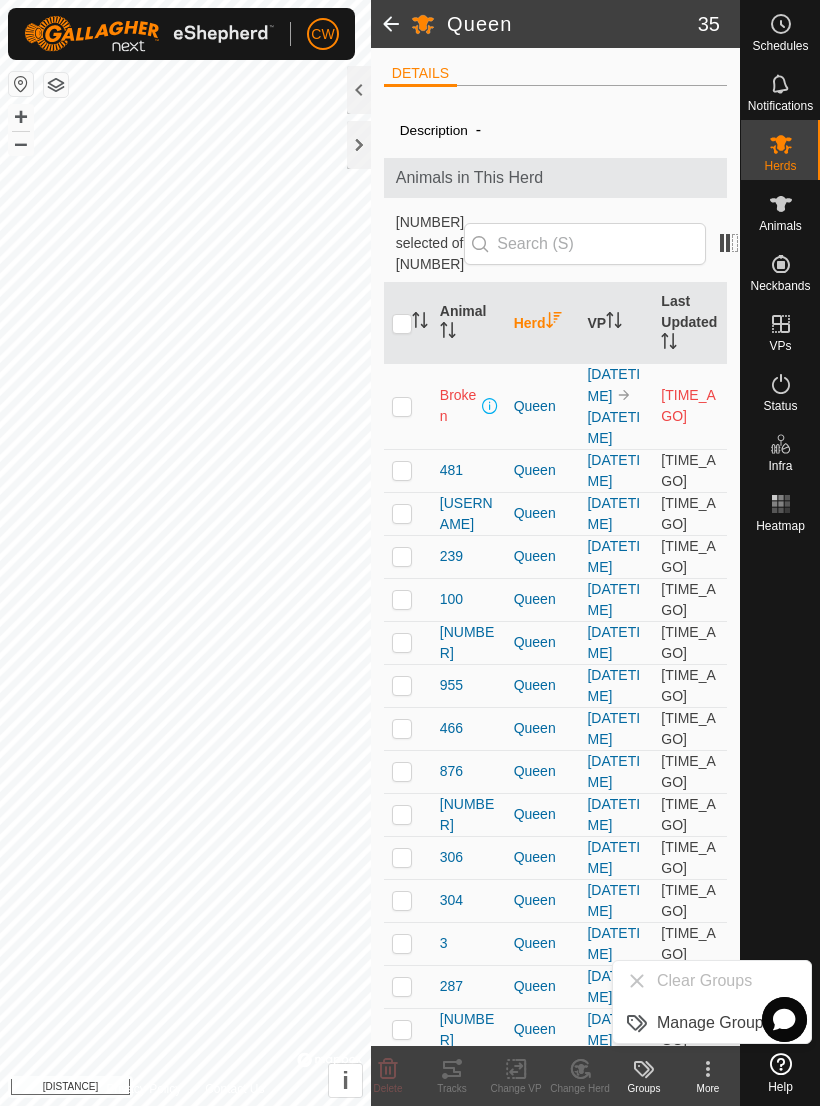 click 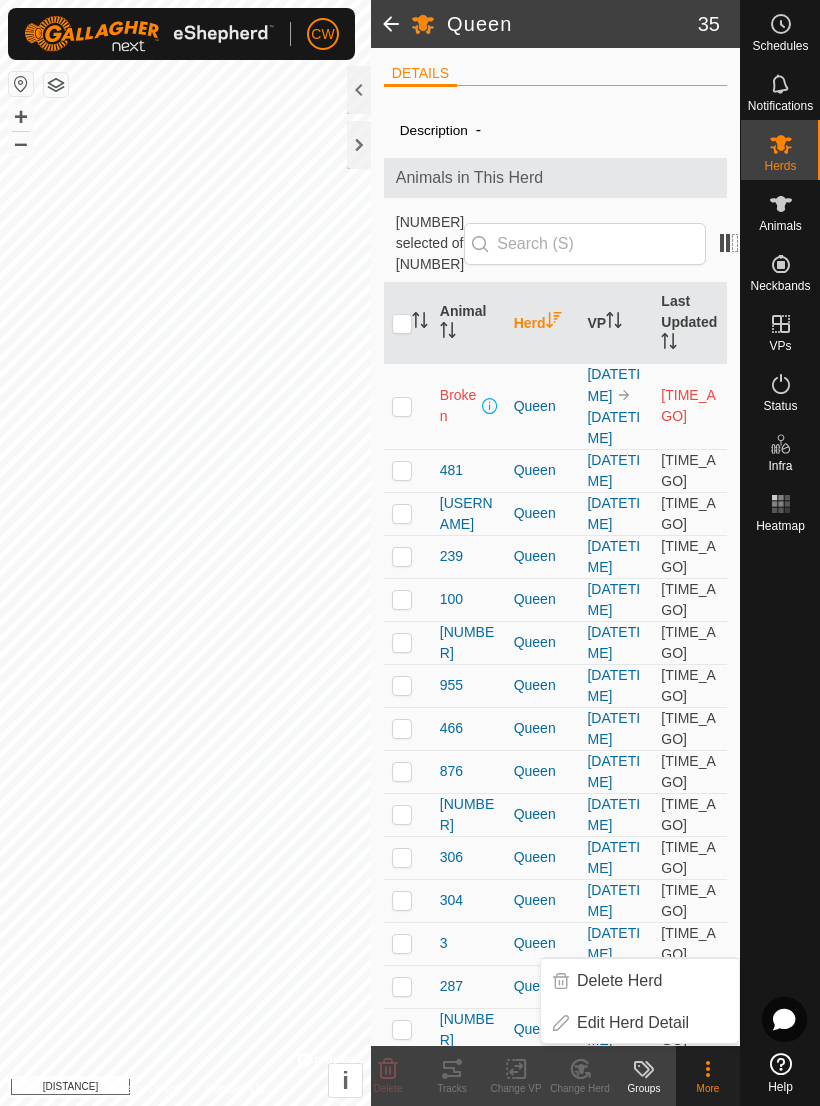 click 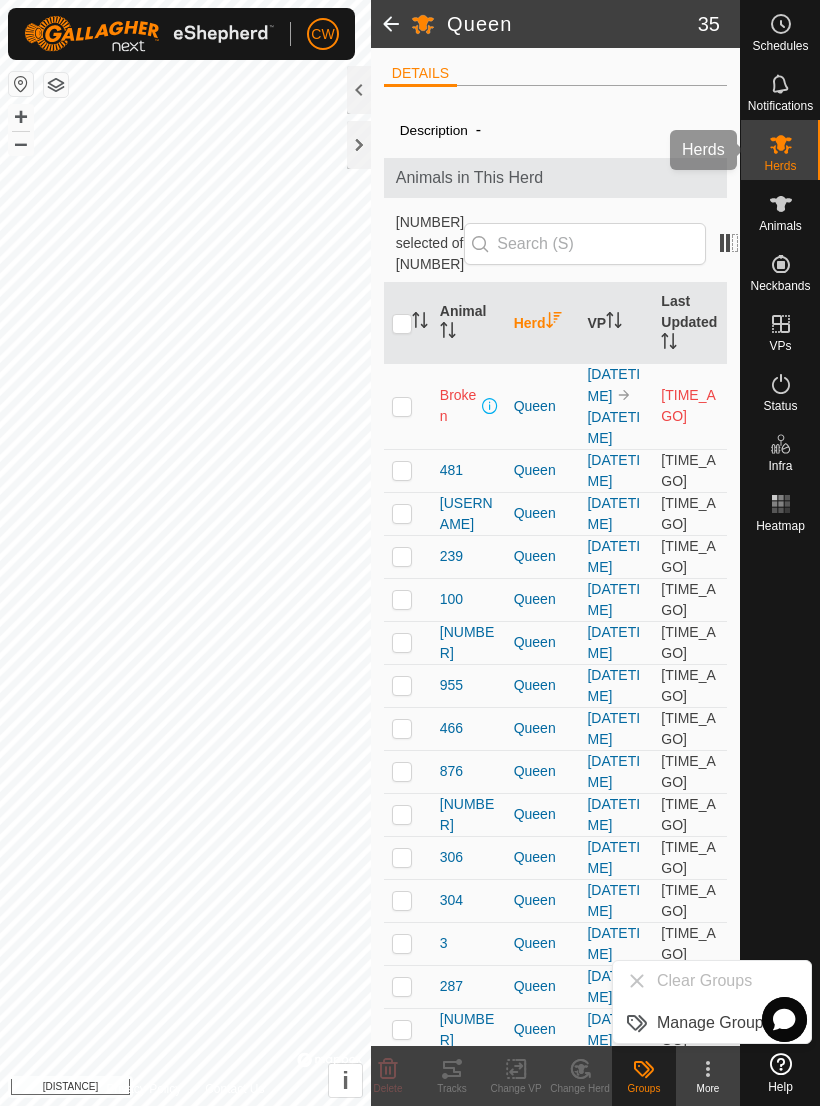 click 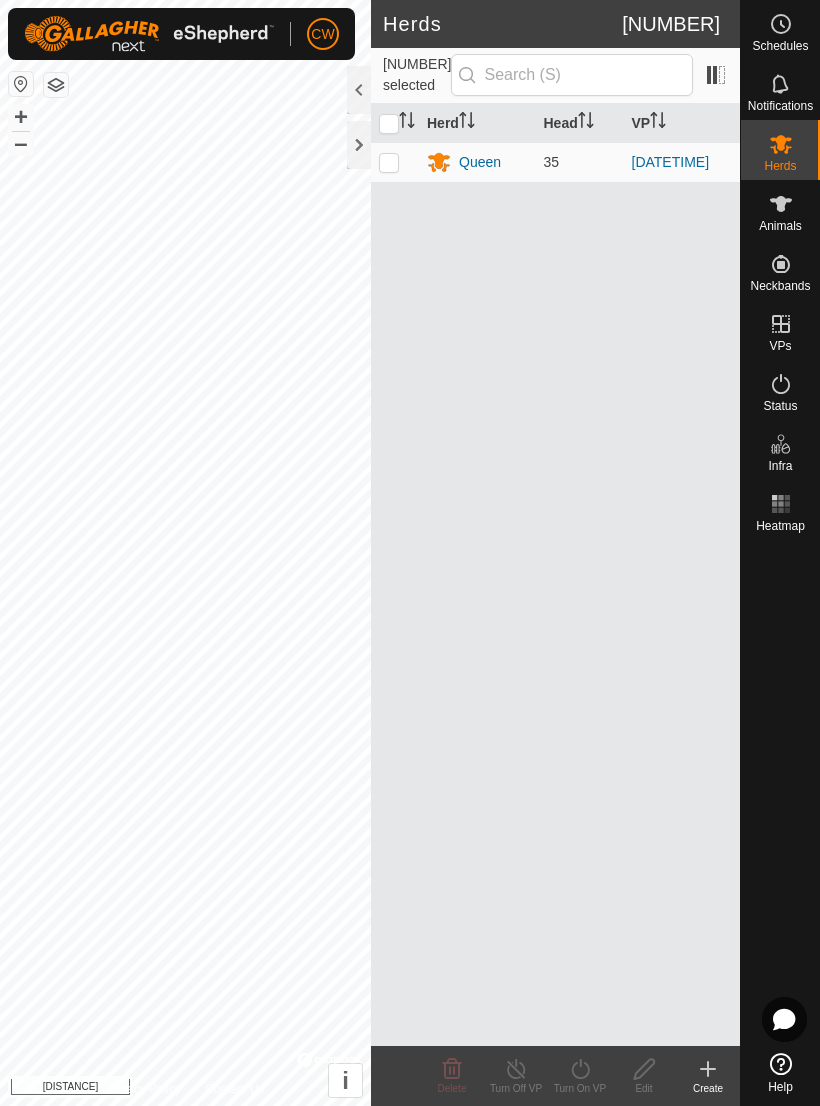 click at bounding box center (389, 162) 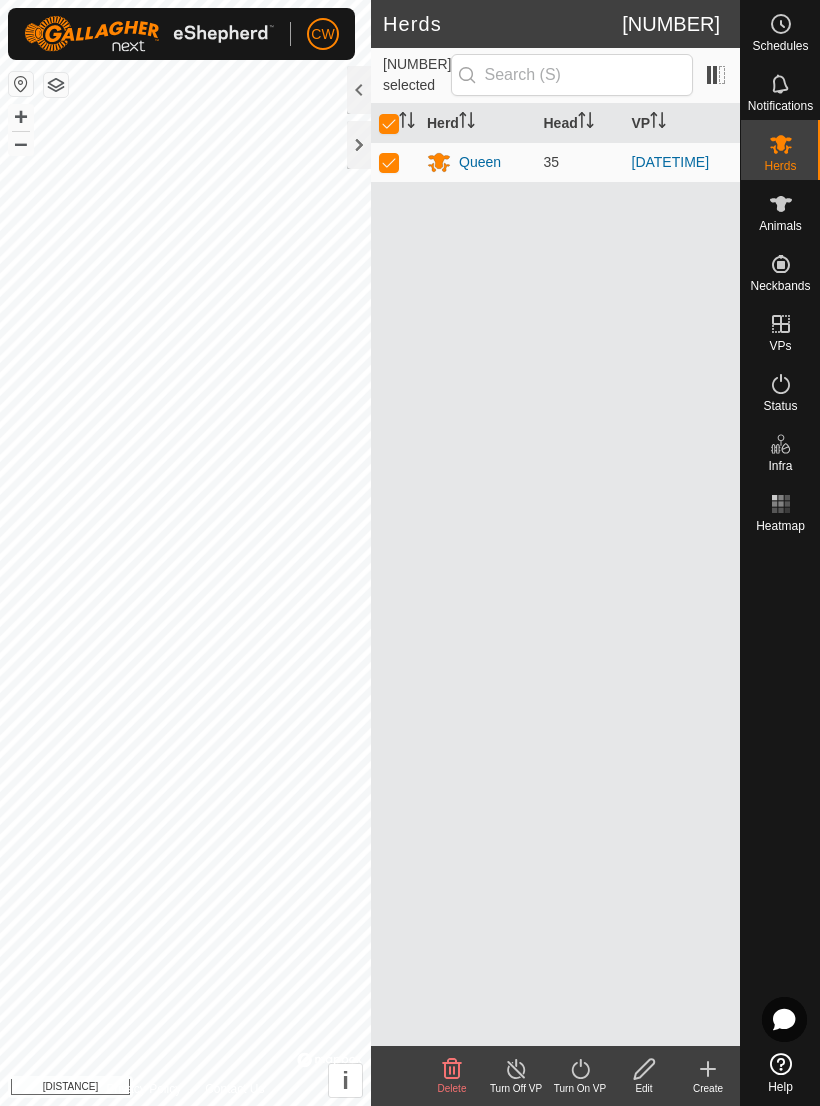 click 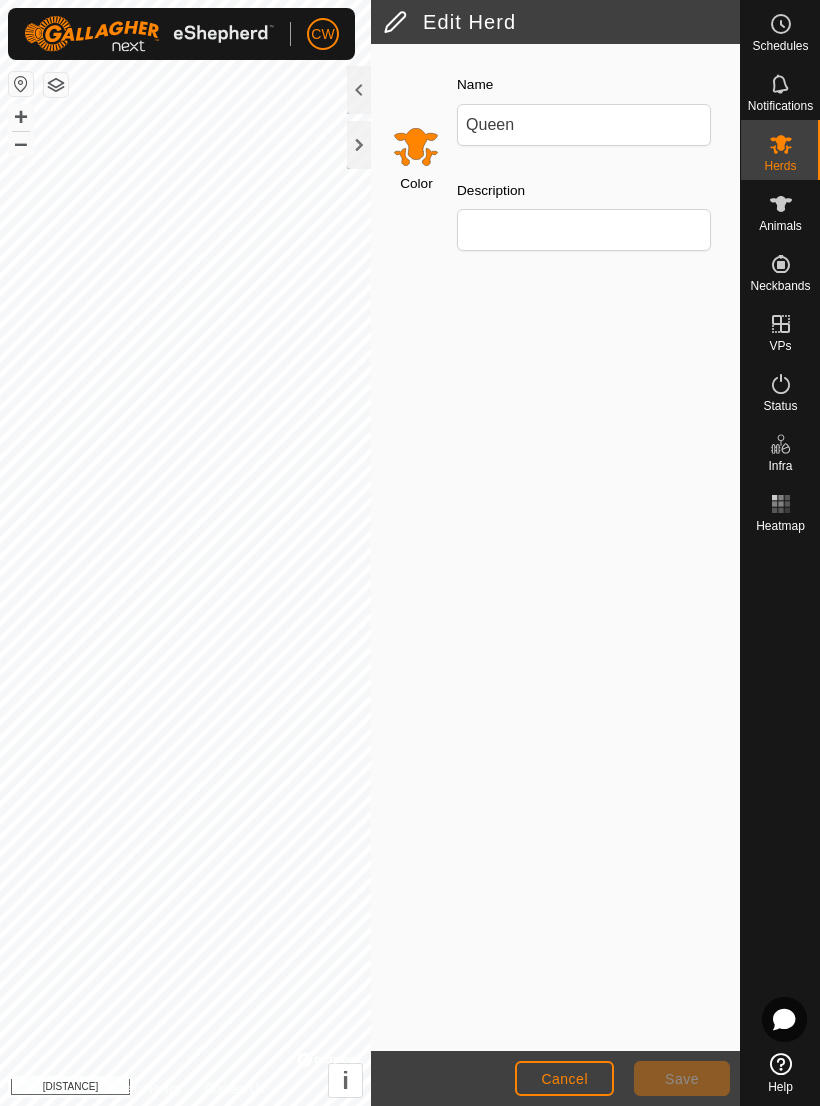 click on "Cancel" 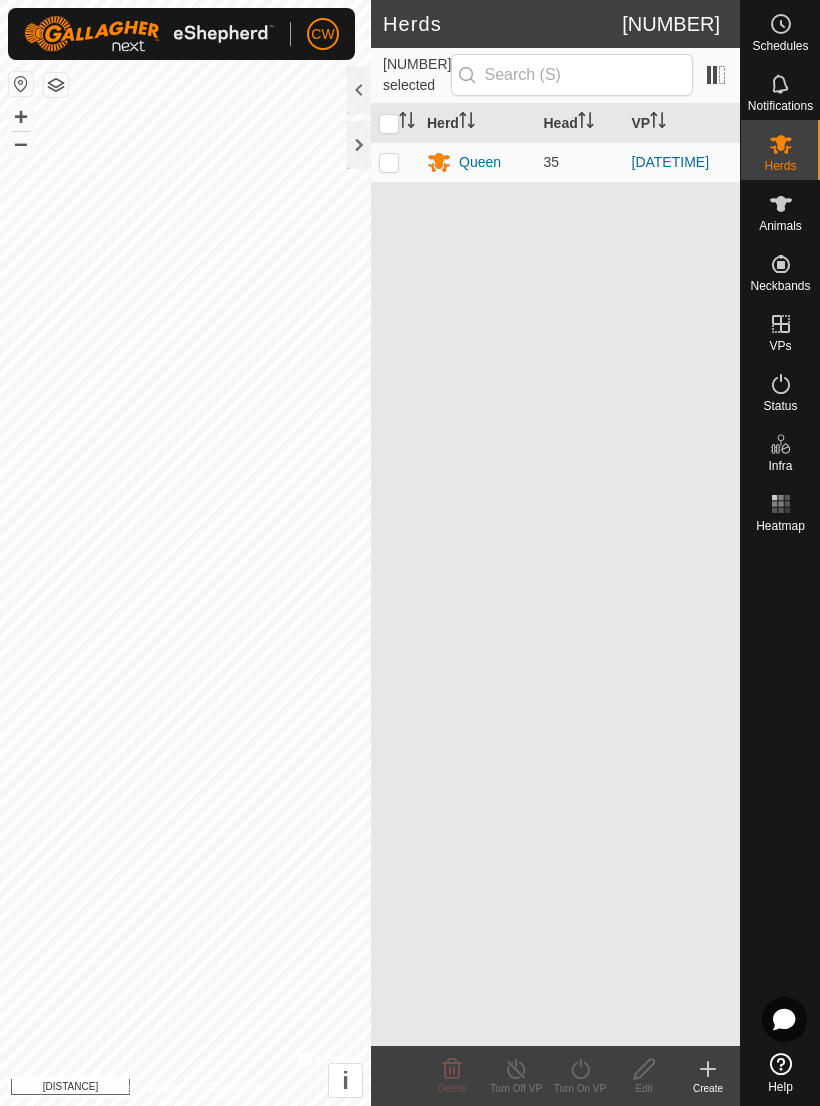 click 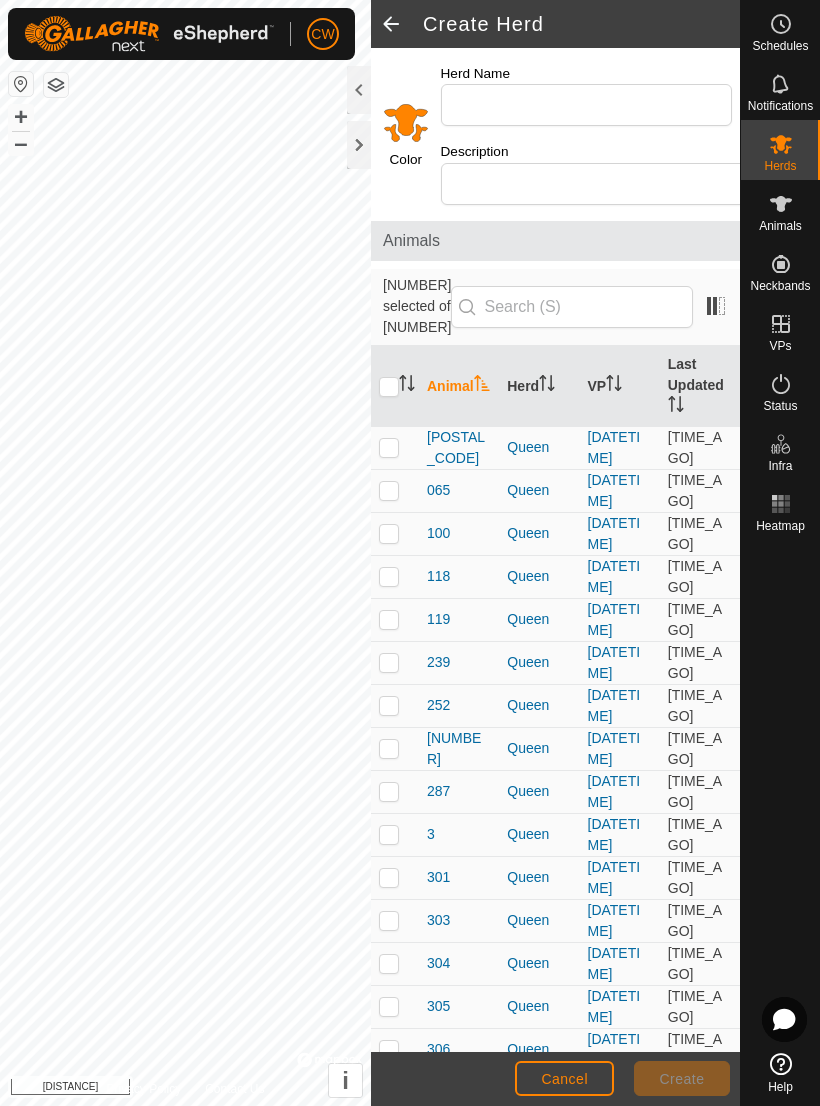 click at bounding box center [389, 387] 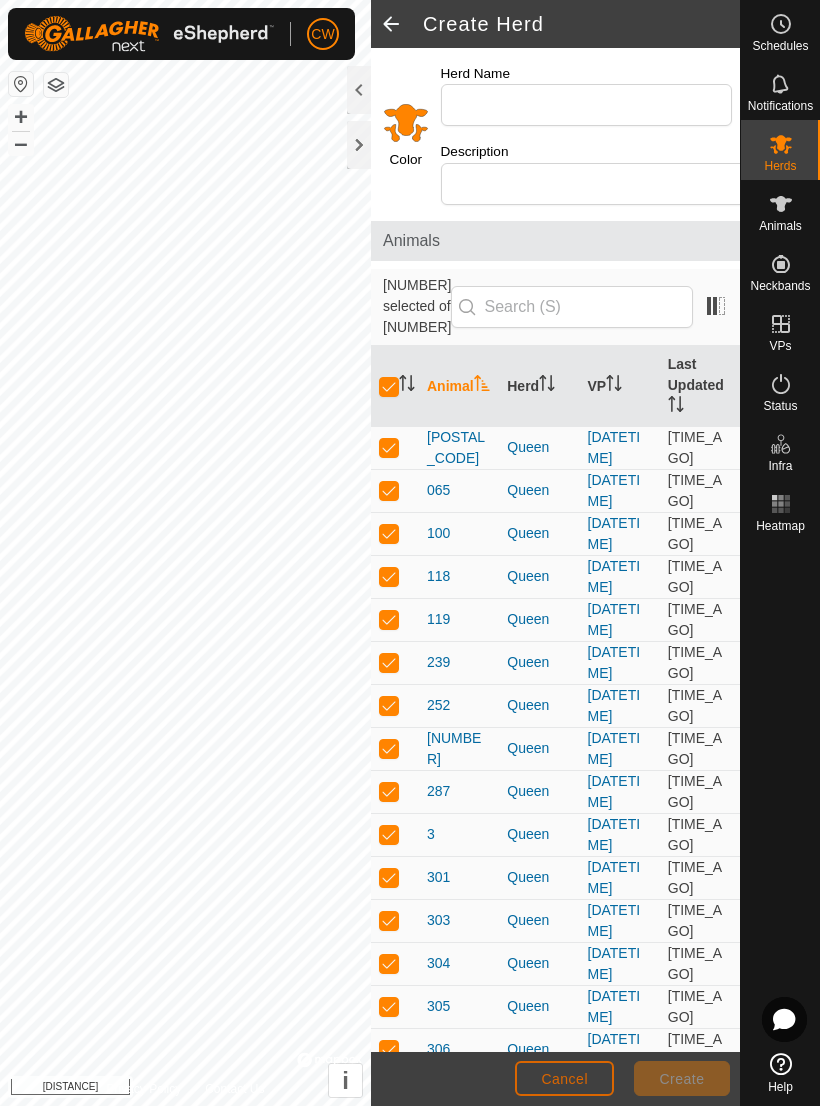 click on "Cancel" 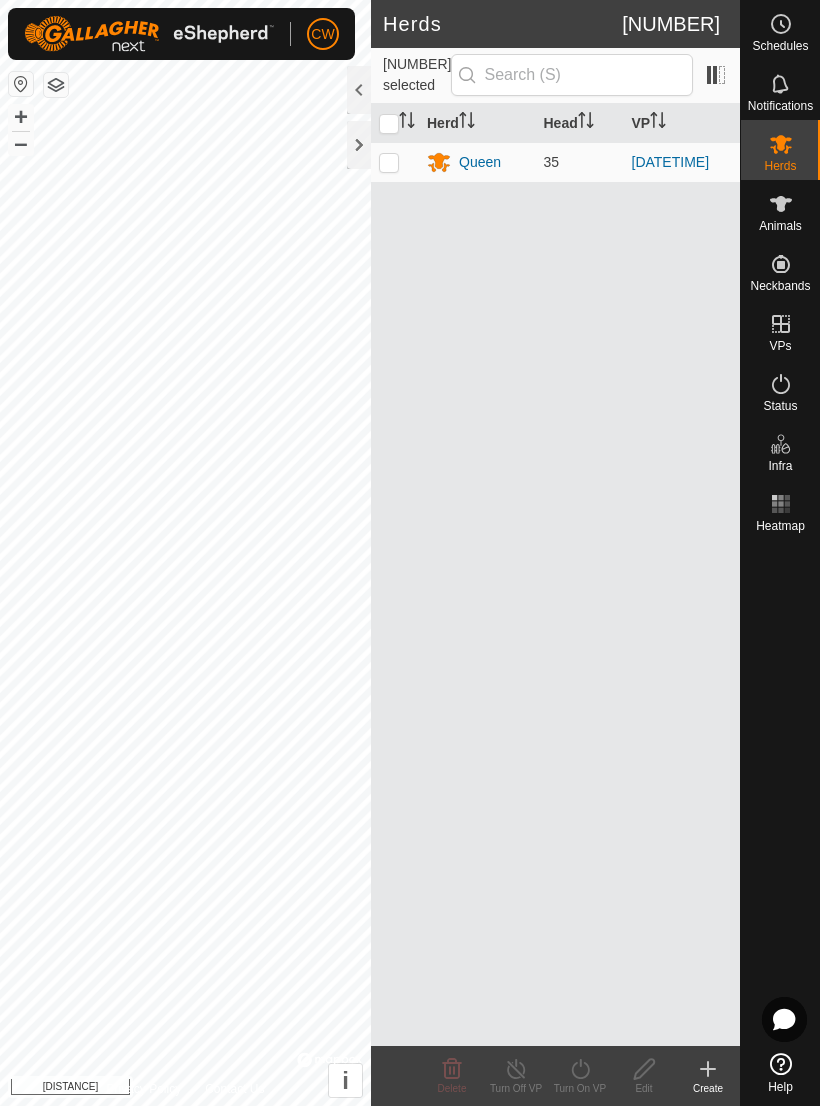 click 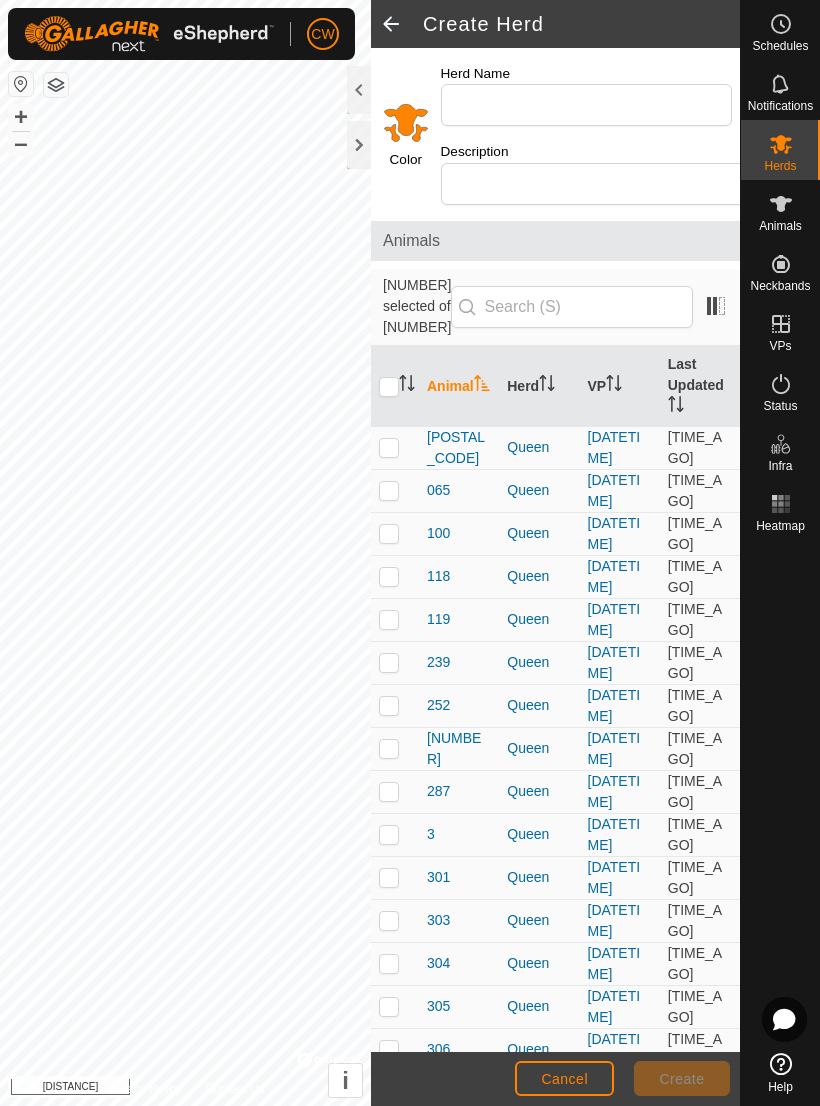 click on "VP" at bounding box center [620, 386] 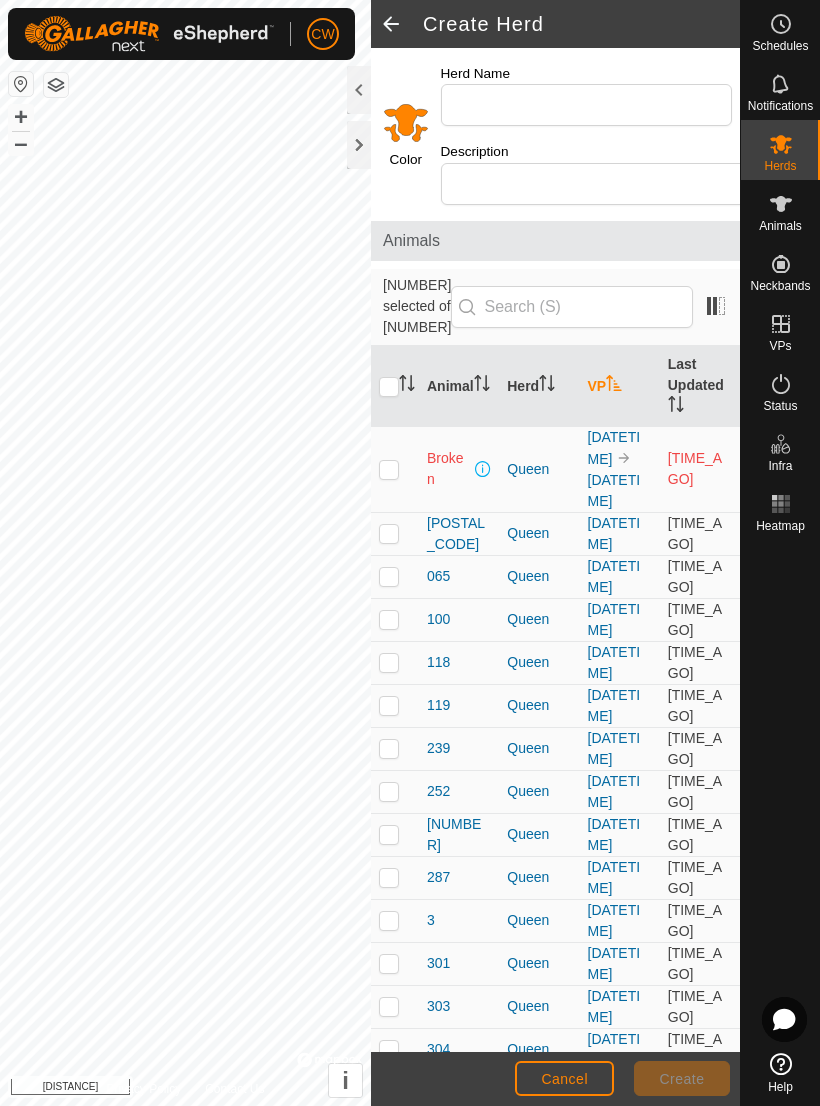 scroll, scrollTop: 0, scrollLeft: 0, axis: both 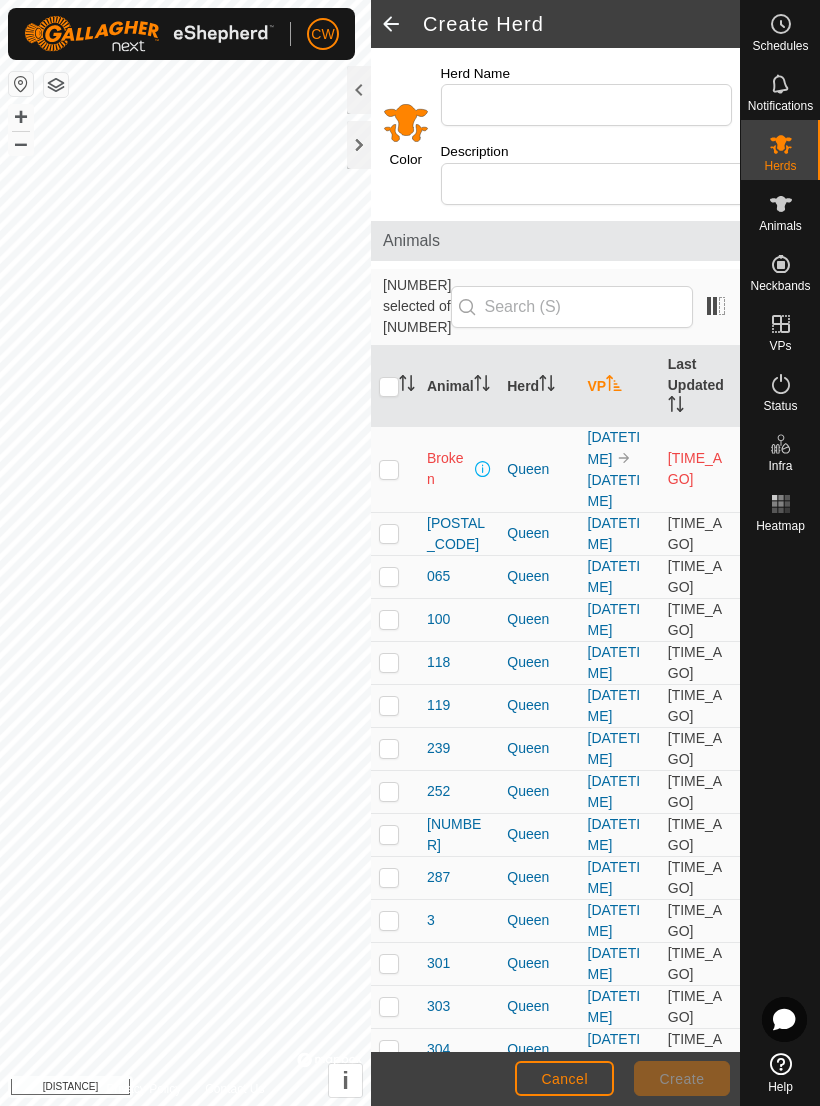 click at bounding box center [389, 387] 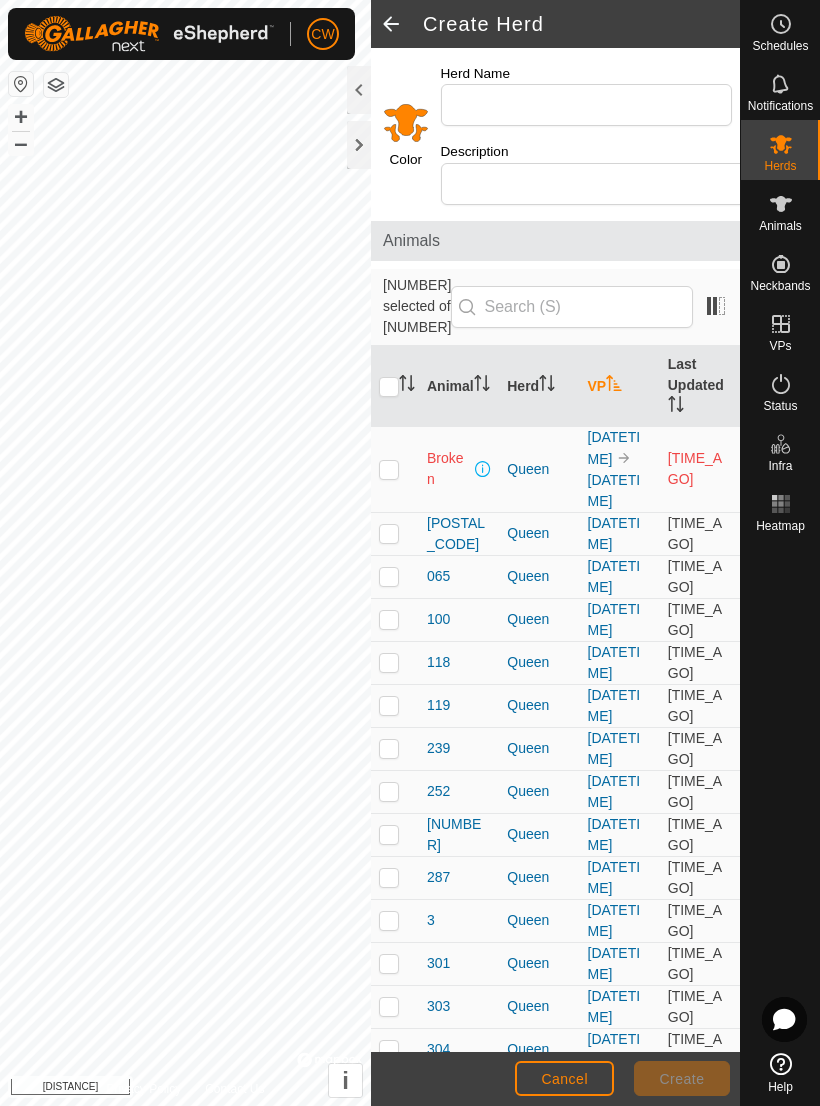 checkbox on "true" 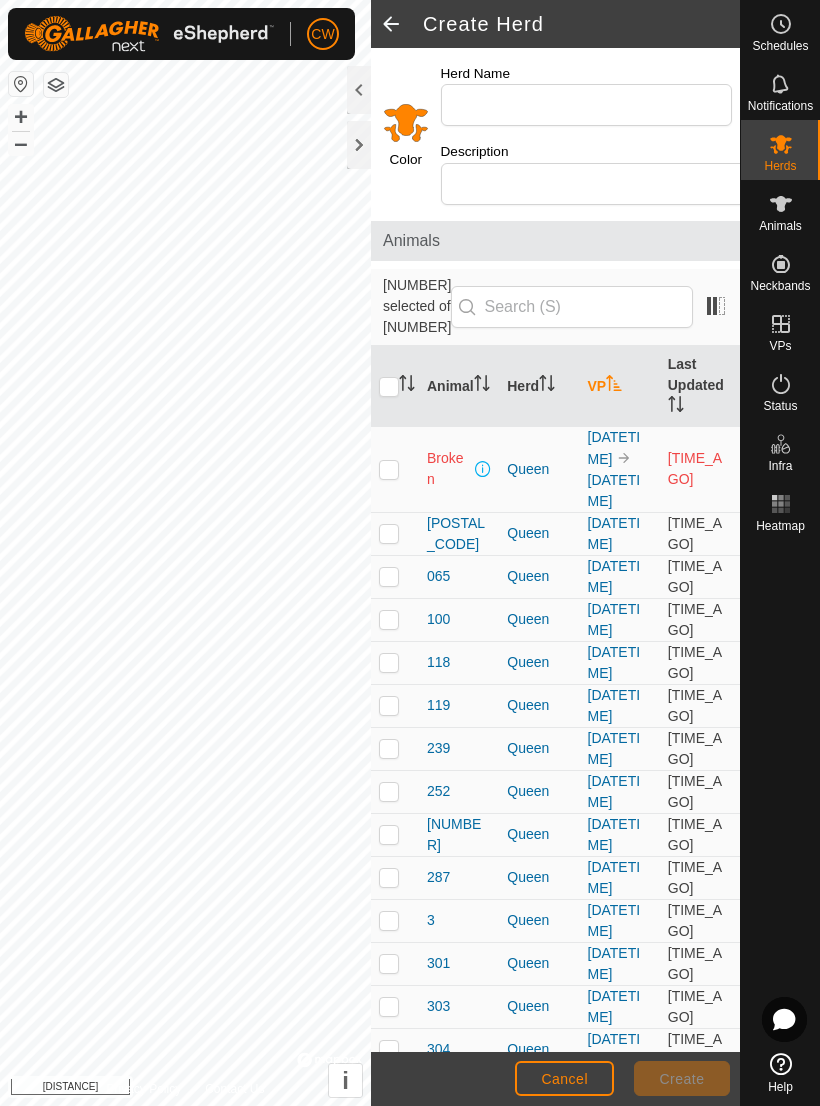 checkbox on "true" 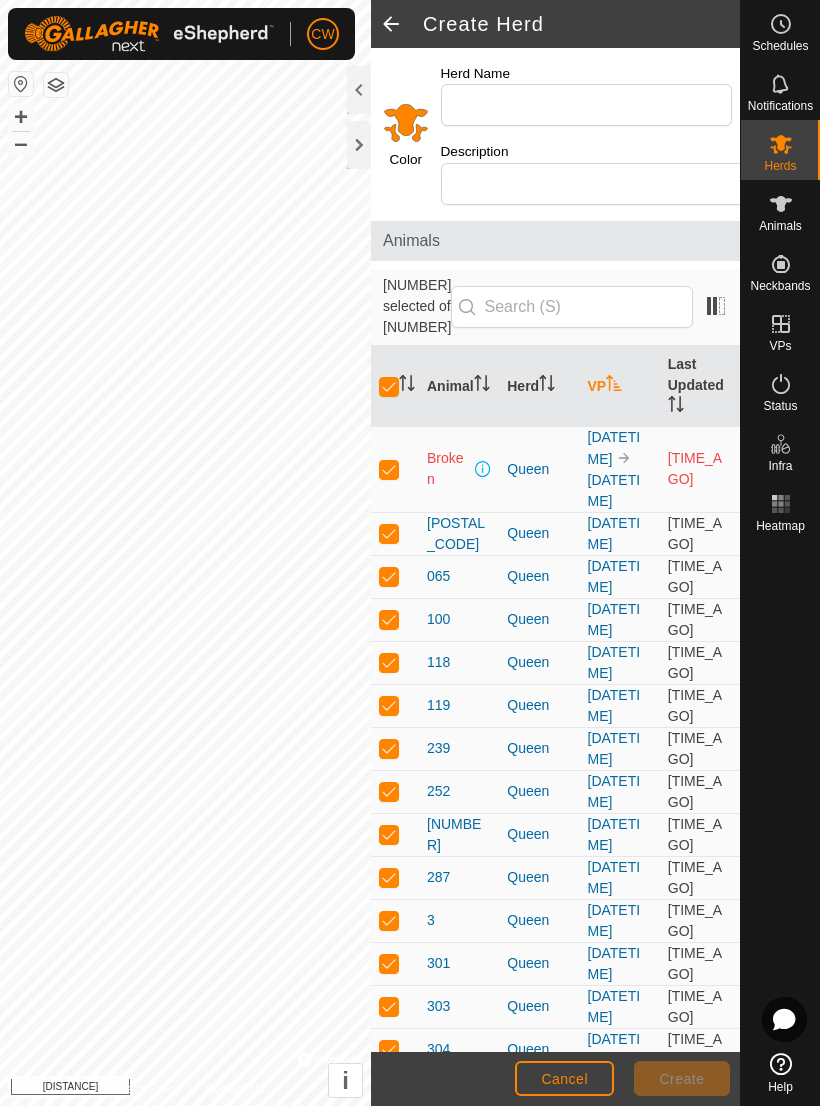 scroll, scrollTop: 0, scrollLeft: 0, axis: both 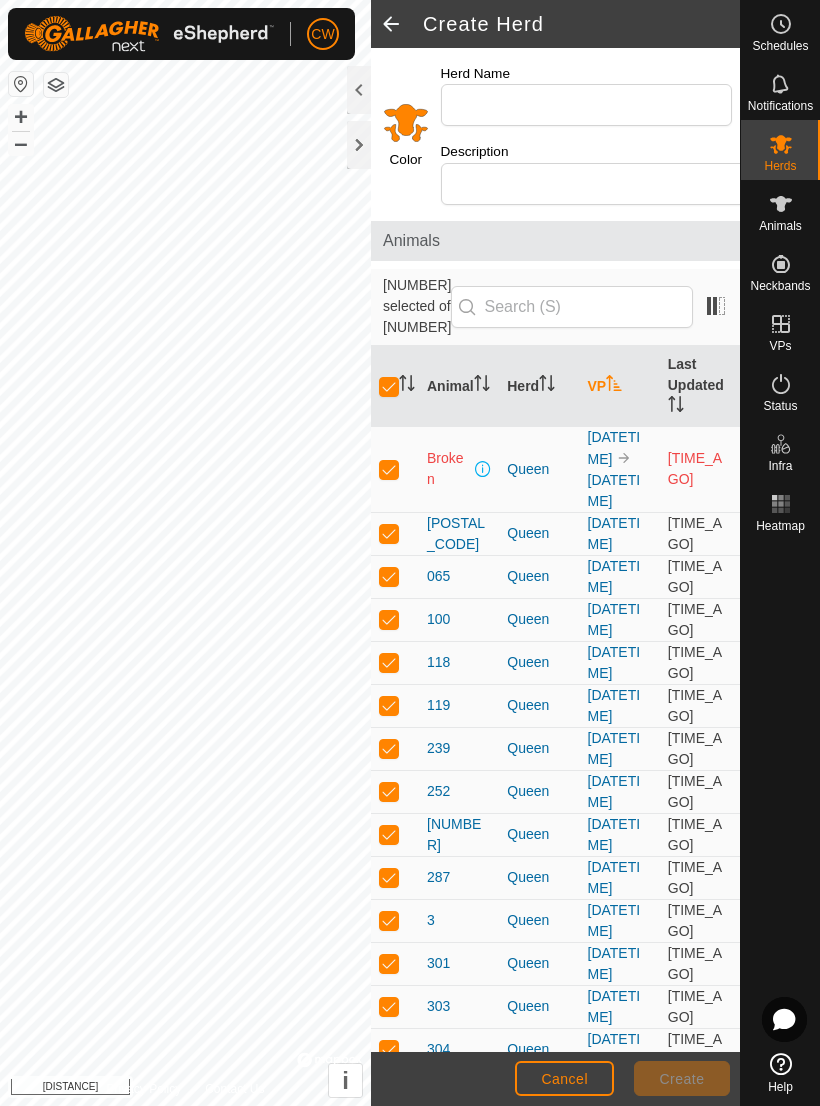 click 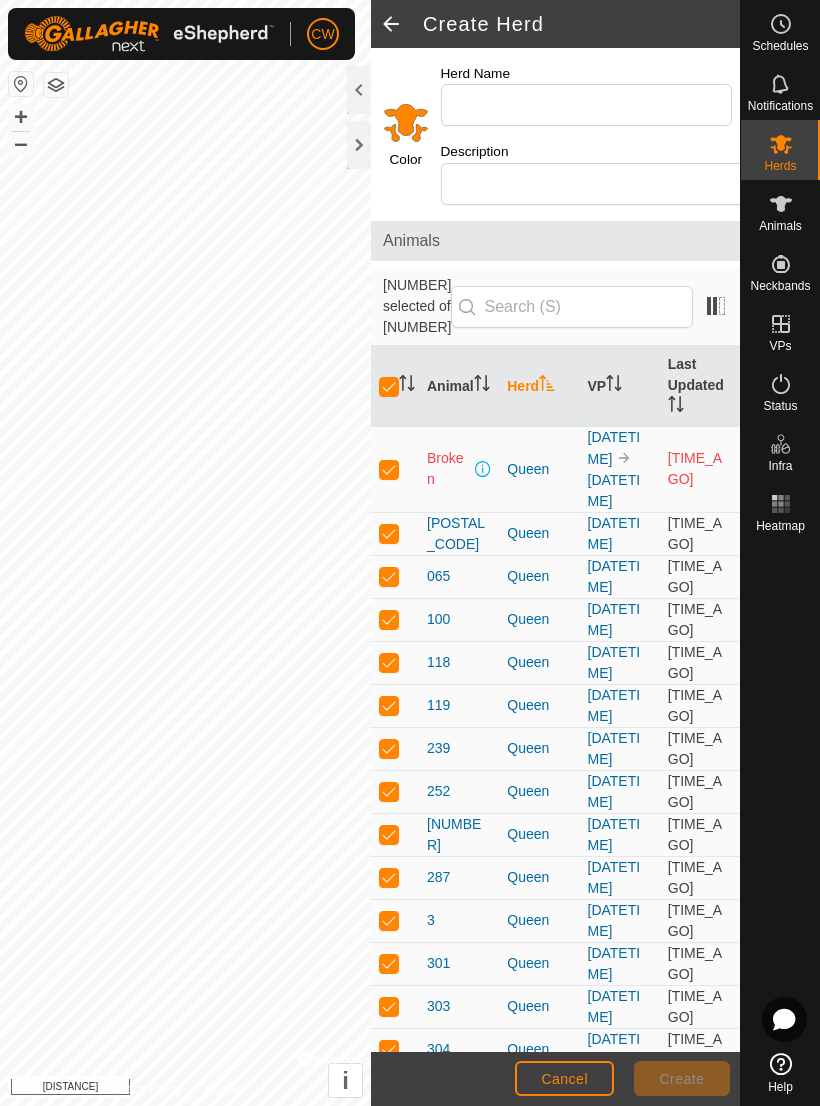 click at bounding box center (389, 387) 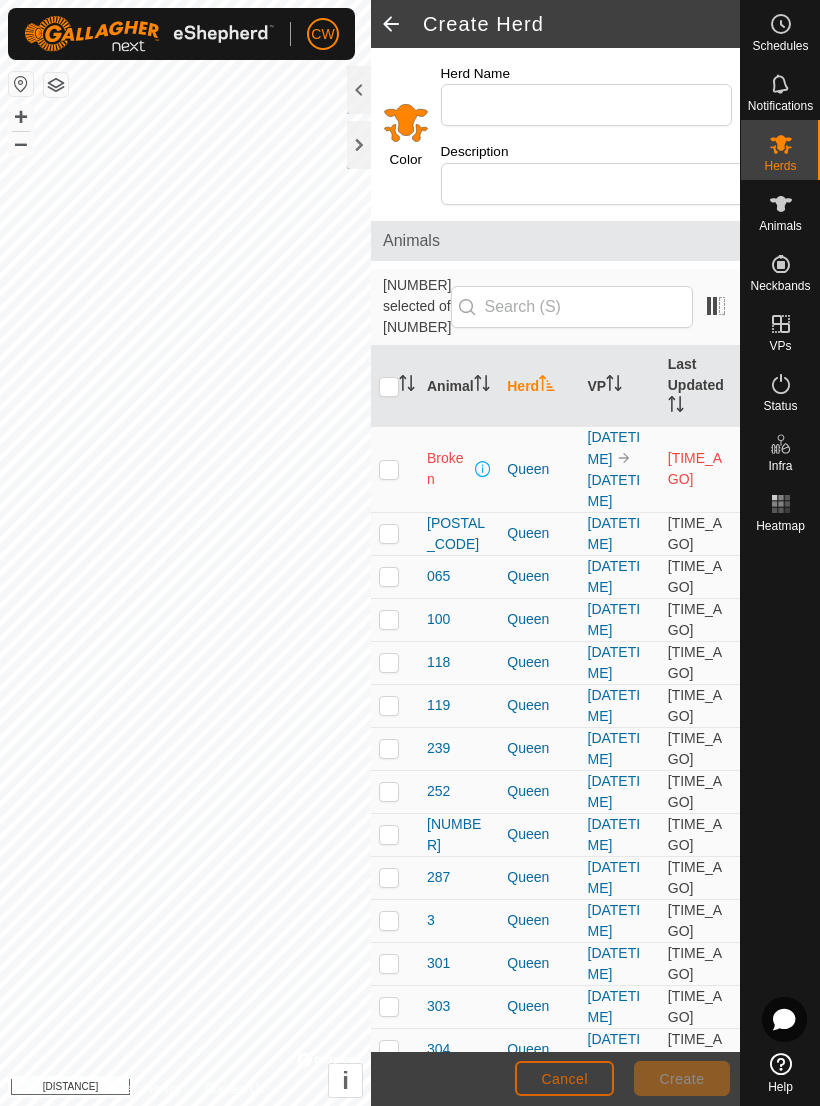 click on "Cancel" 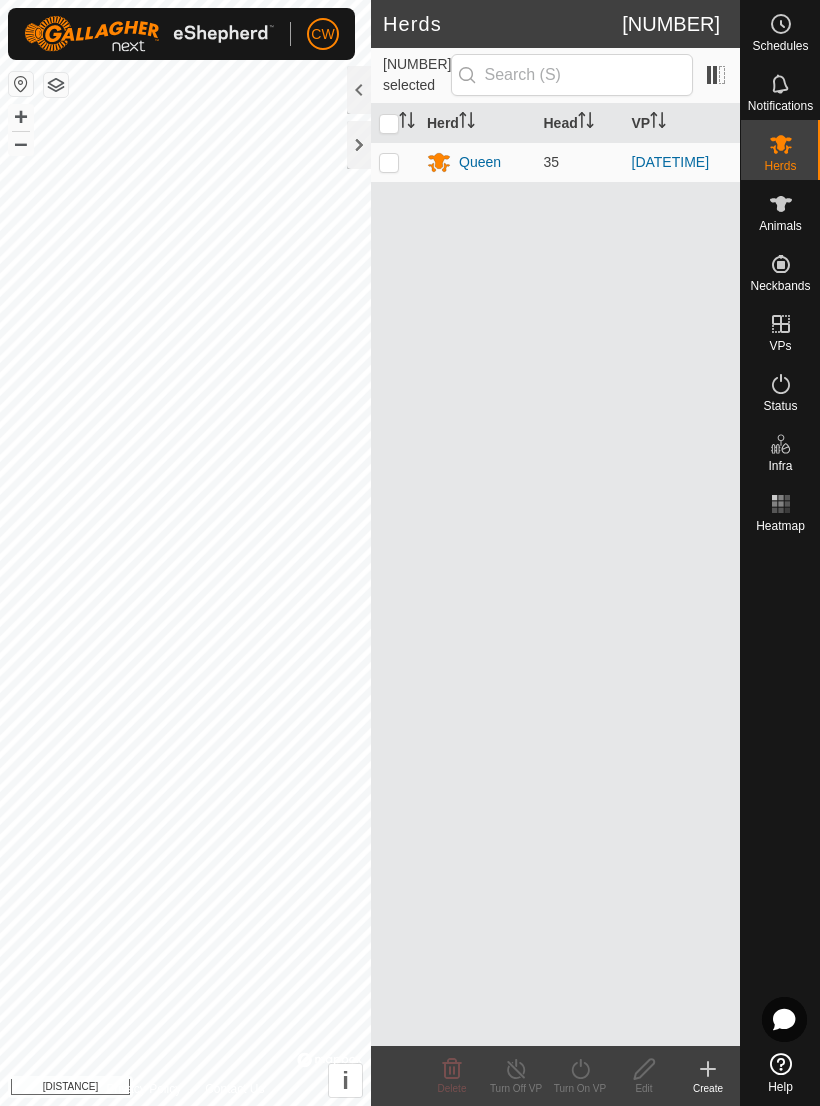 click 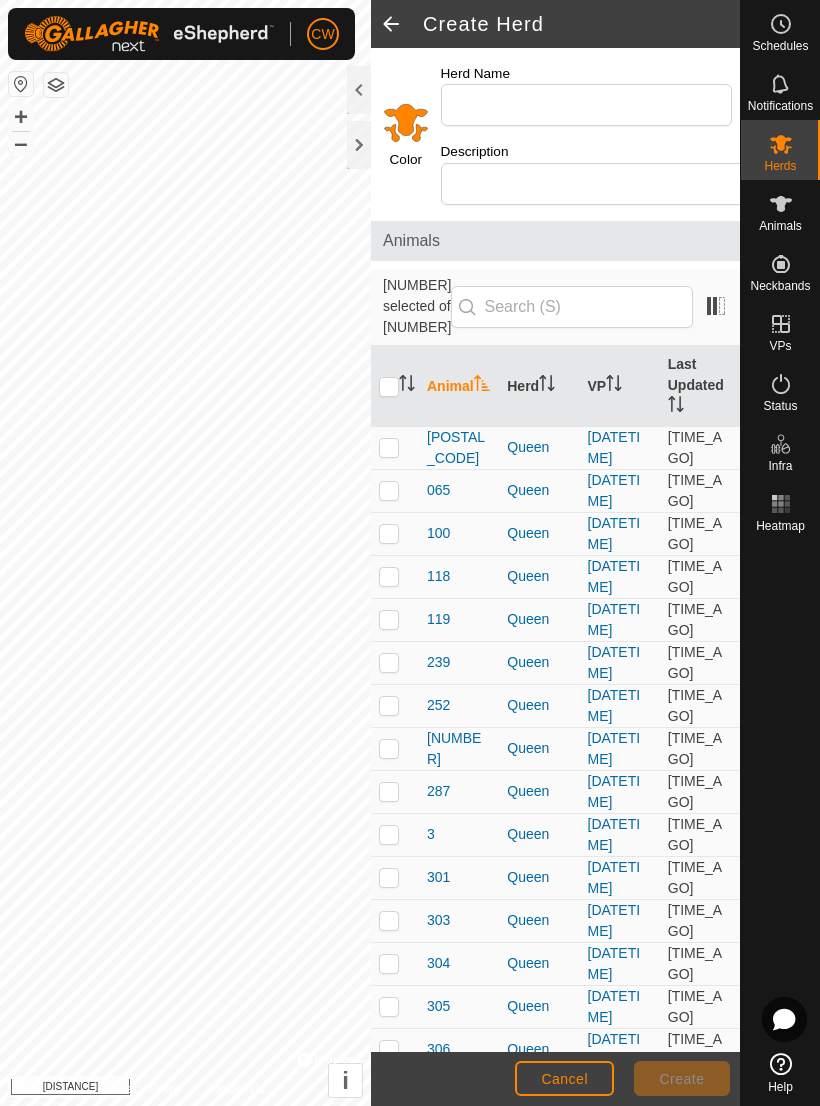 click 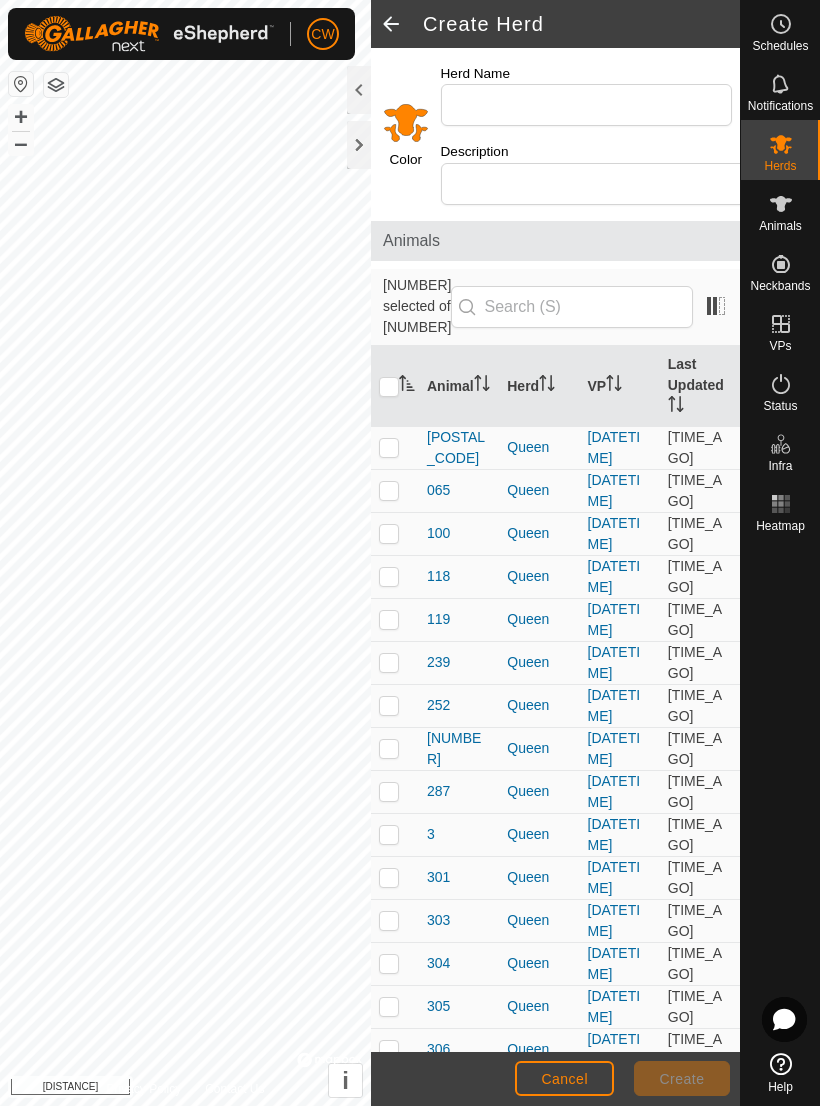 click at bounding box center [389, 387] 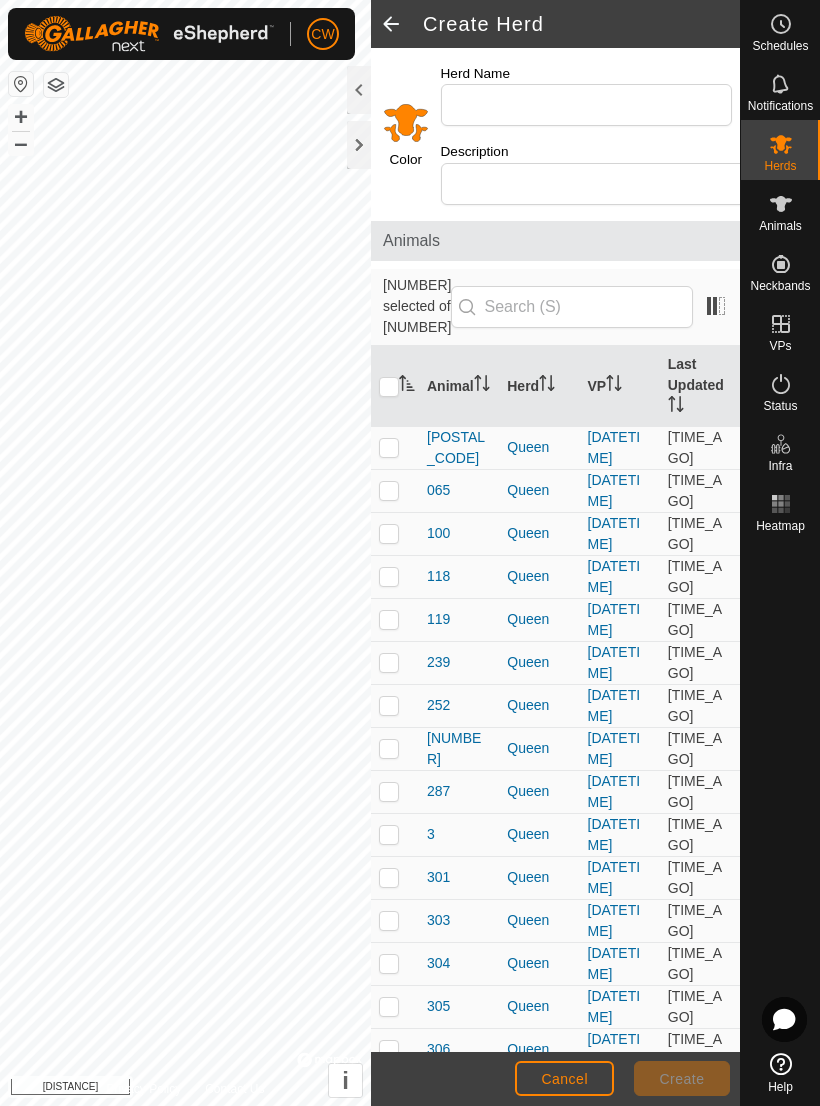 checkbox on "true" 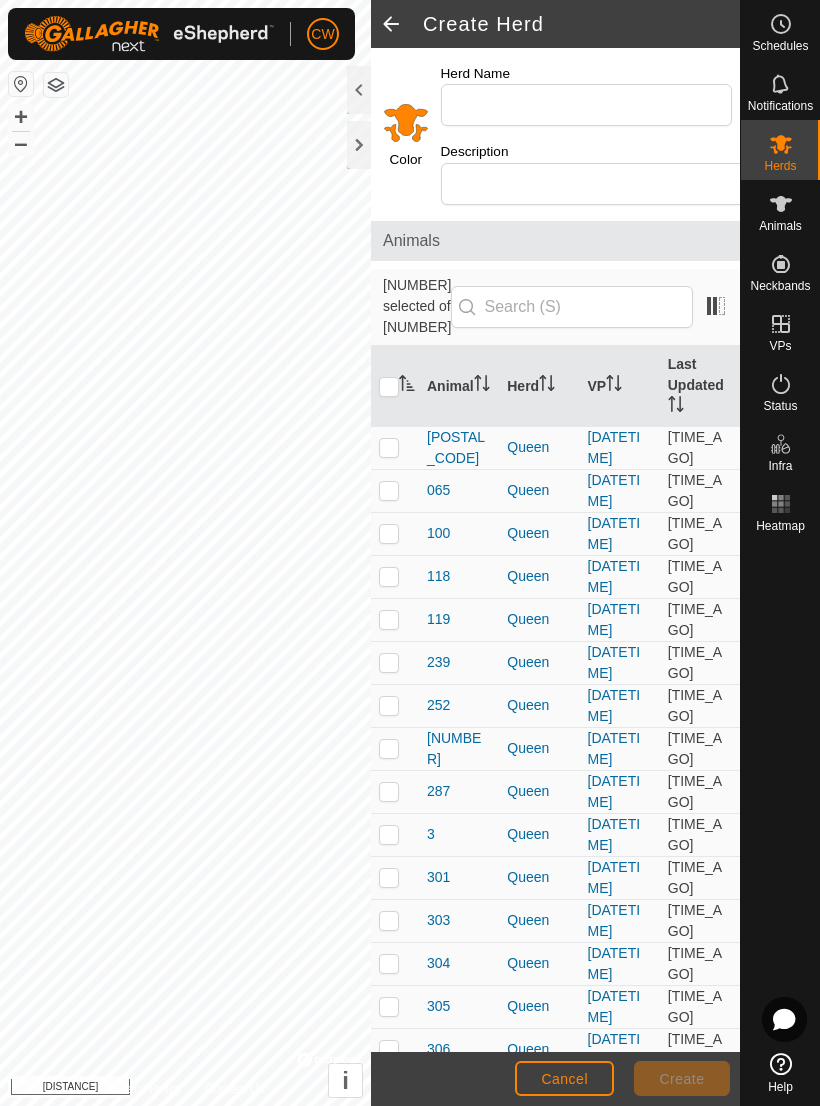 checkbox on "true" 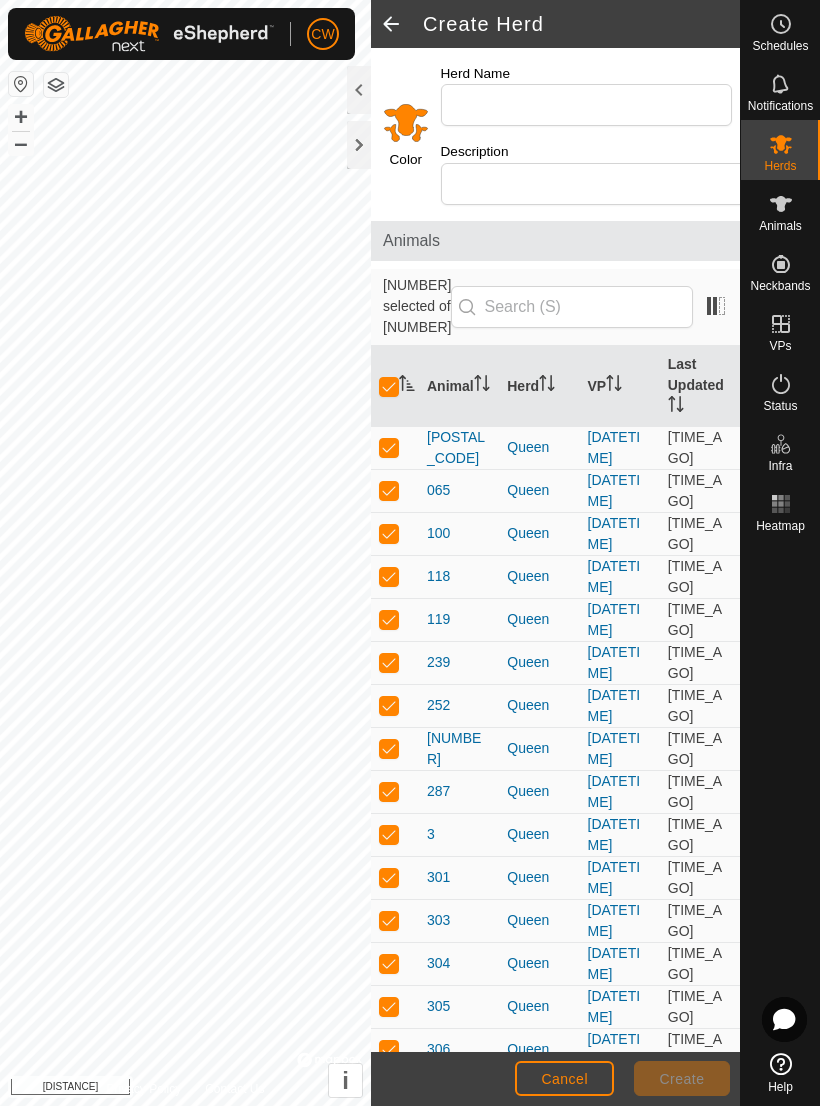 click at bounding box center (389, 387) 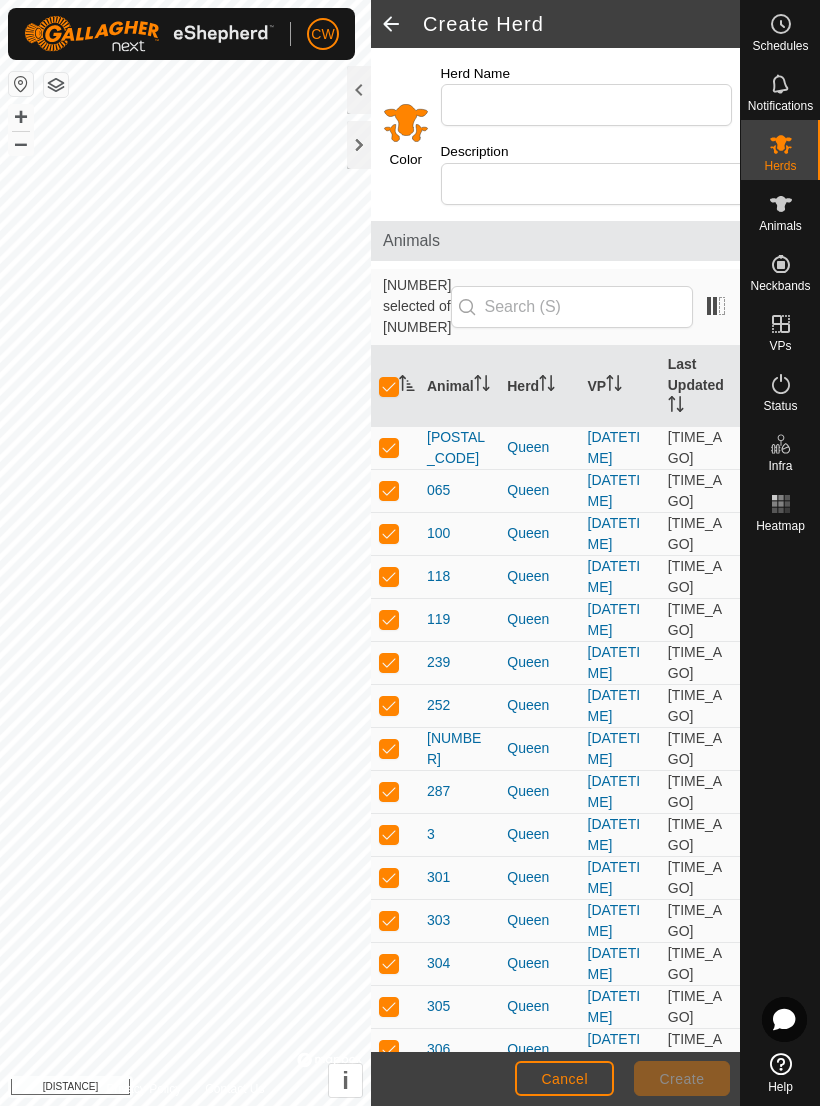 checkbox on "[BOOLEAN]" 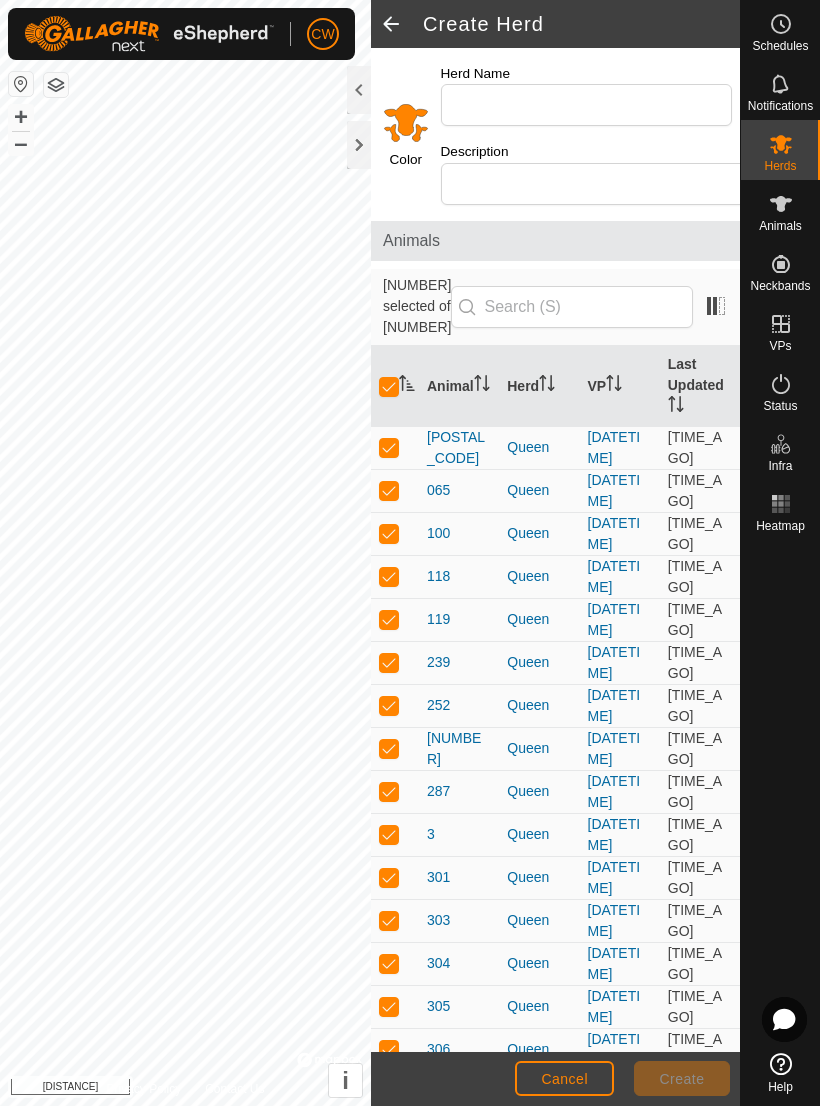 checkbox on "[BOOLEAN]" 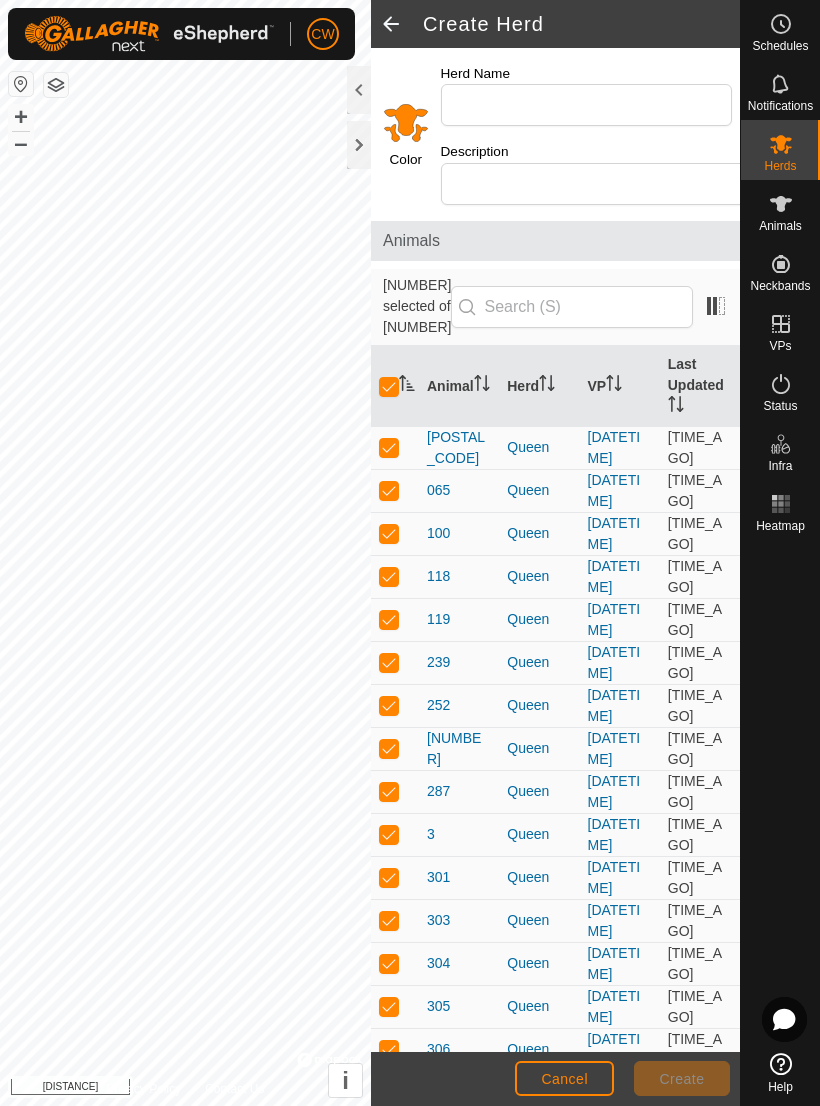 checkbox on "[BOOLEAN]" 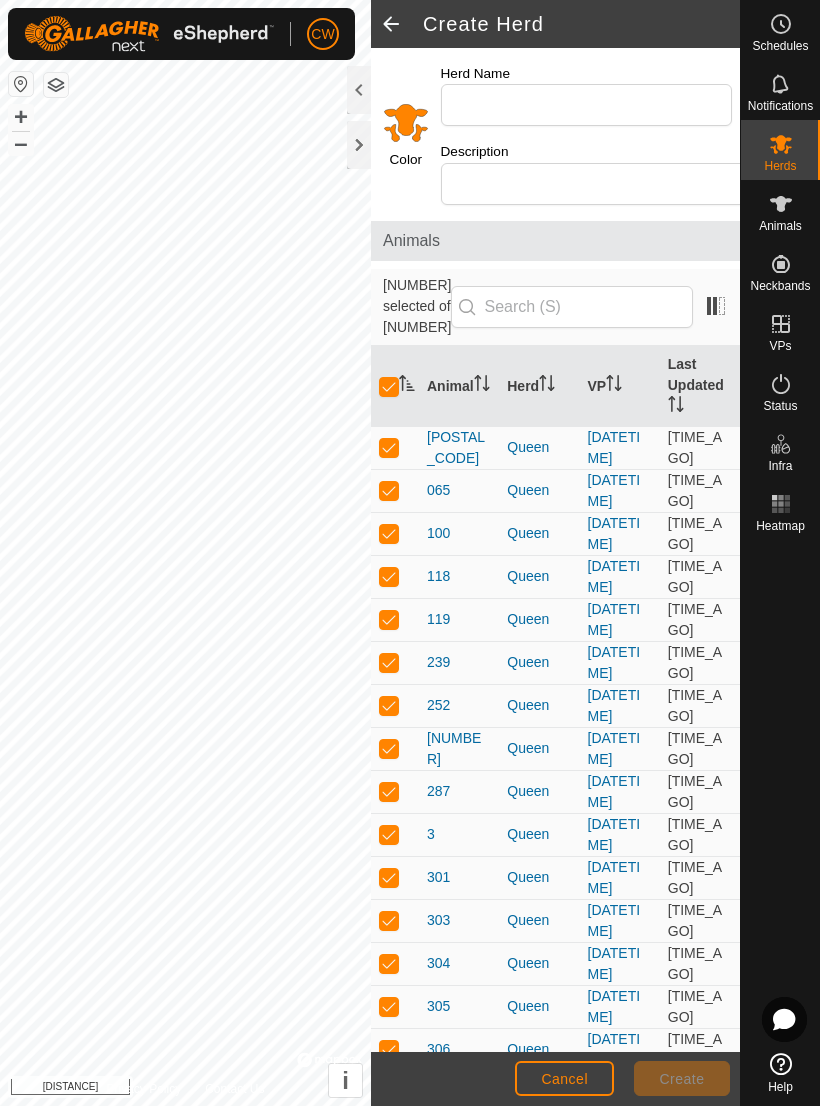 checkbox on "[BOOLEAN]" 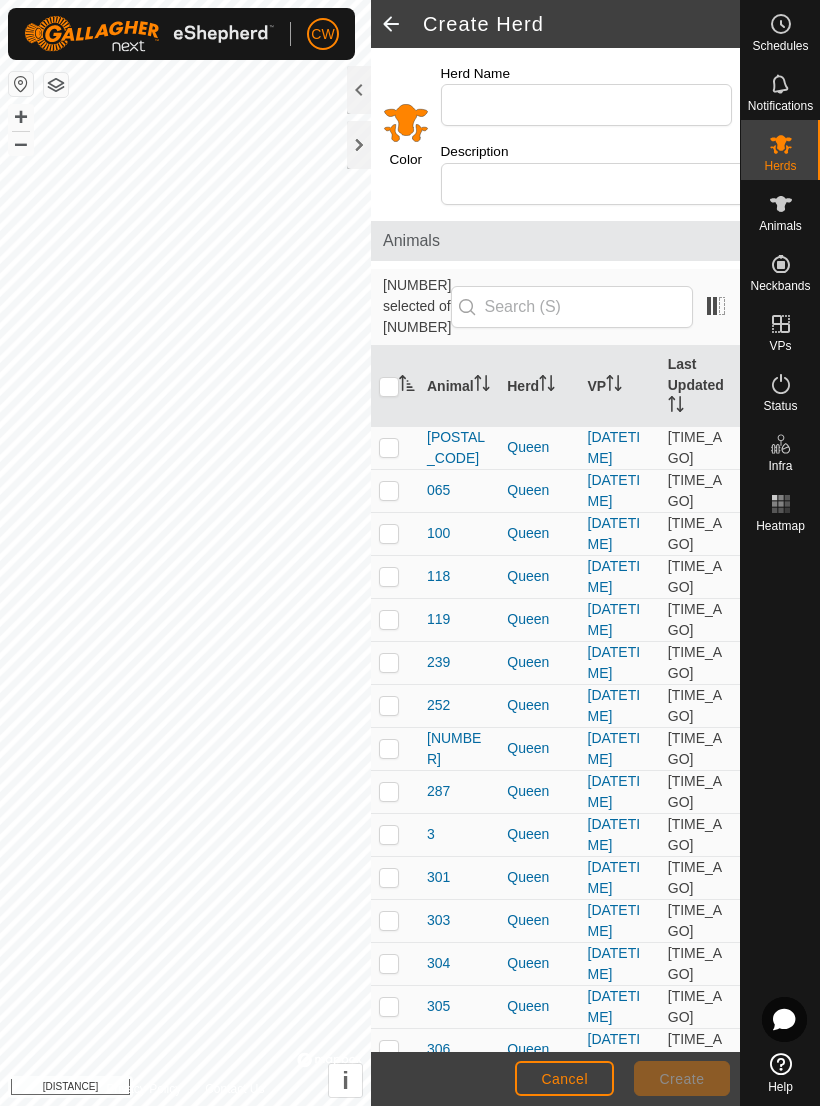 click on "VP" at bounding box center [620, 386] 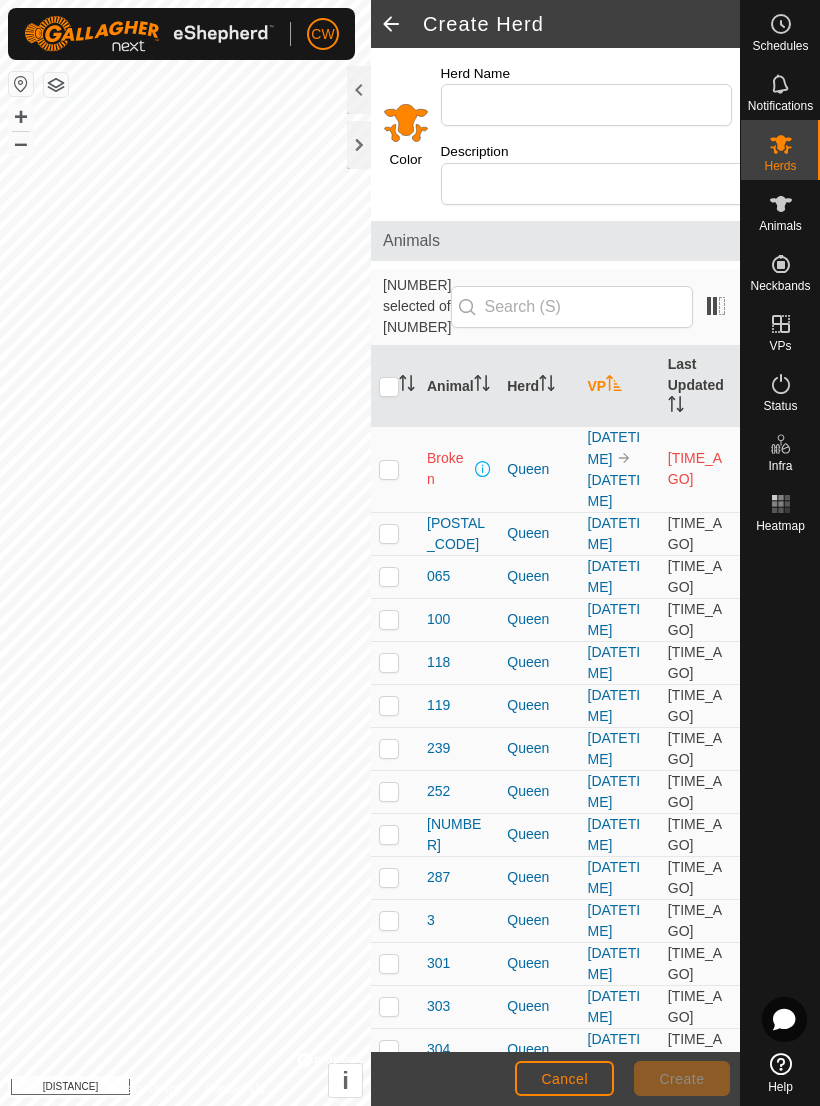 click 